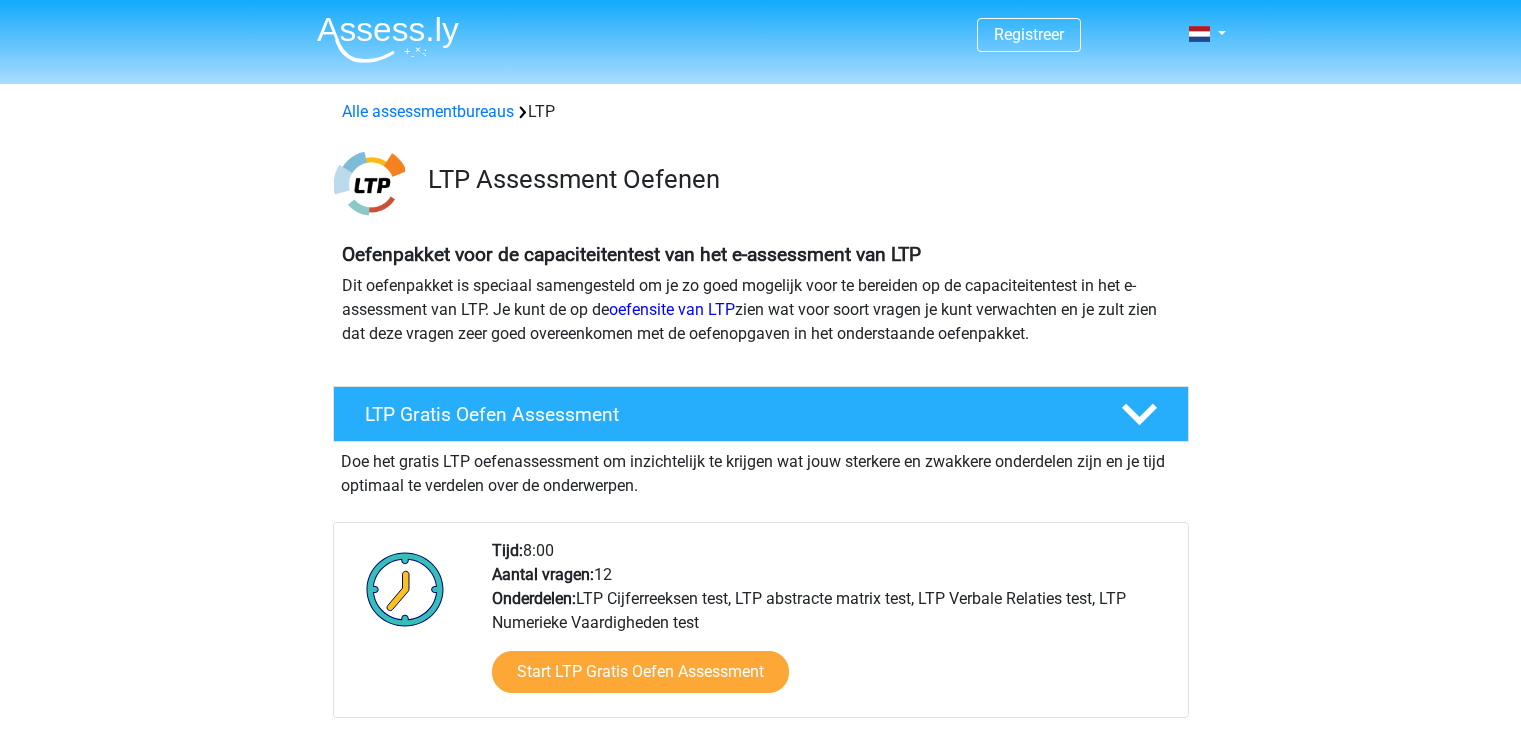 scroll, scrollTop: 0, scrollLeft: 0, axis: both 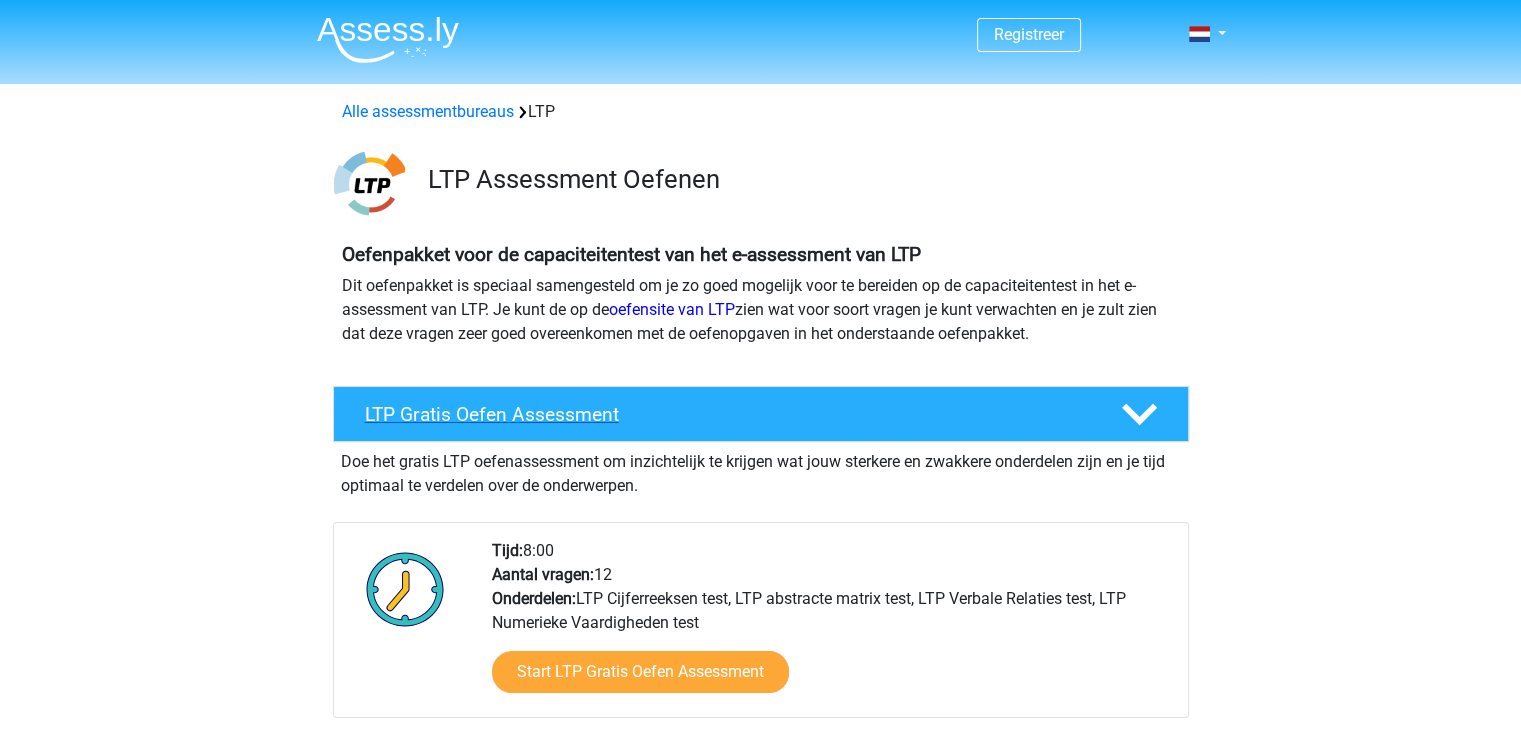 click at bounding box center [1137, 414] 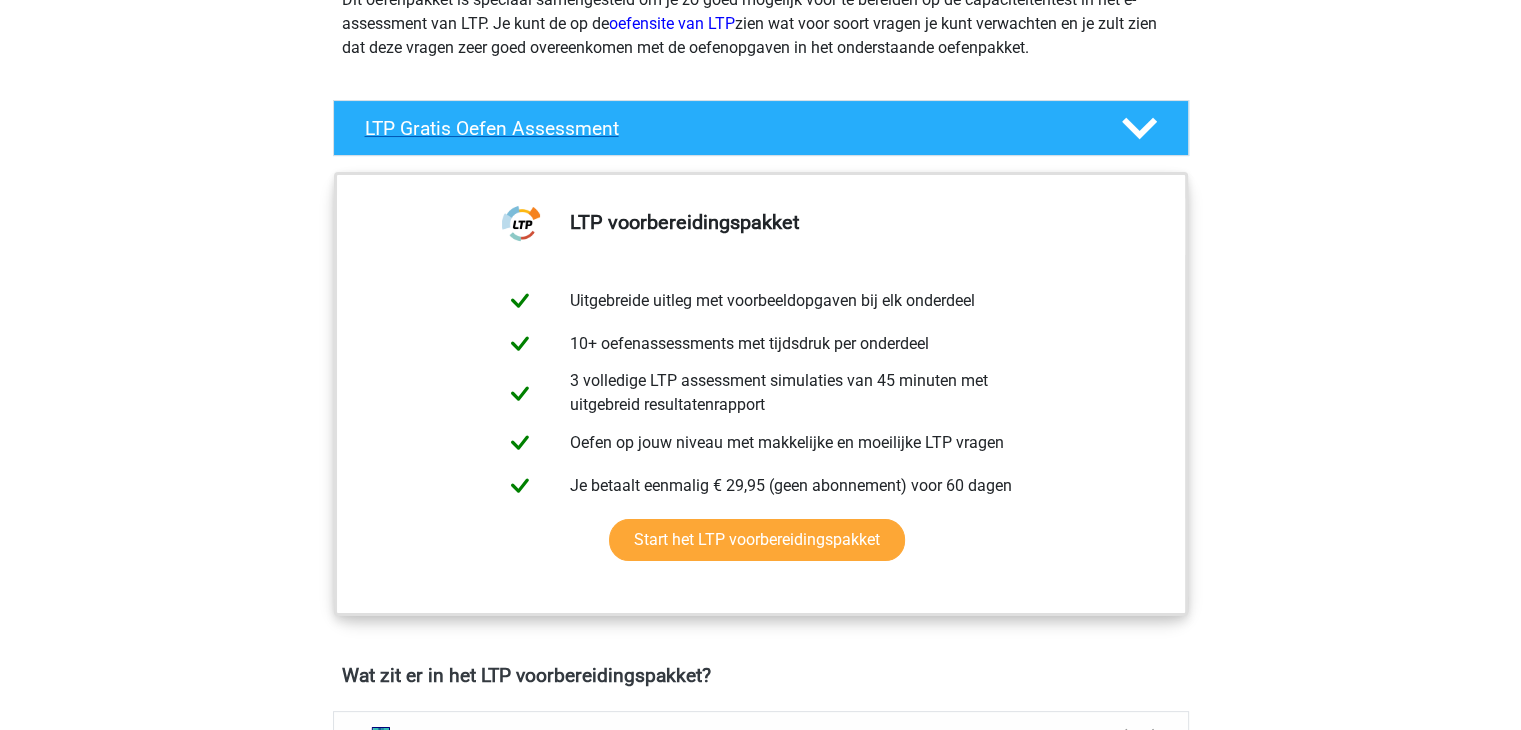 scroll, scrollTop: 284, scrollLeft: 0, axis: vertical 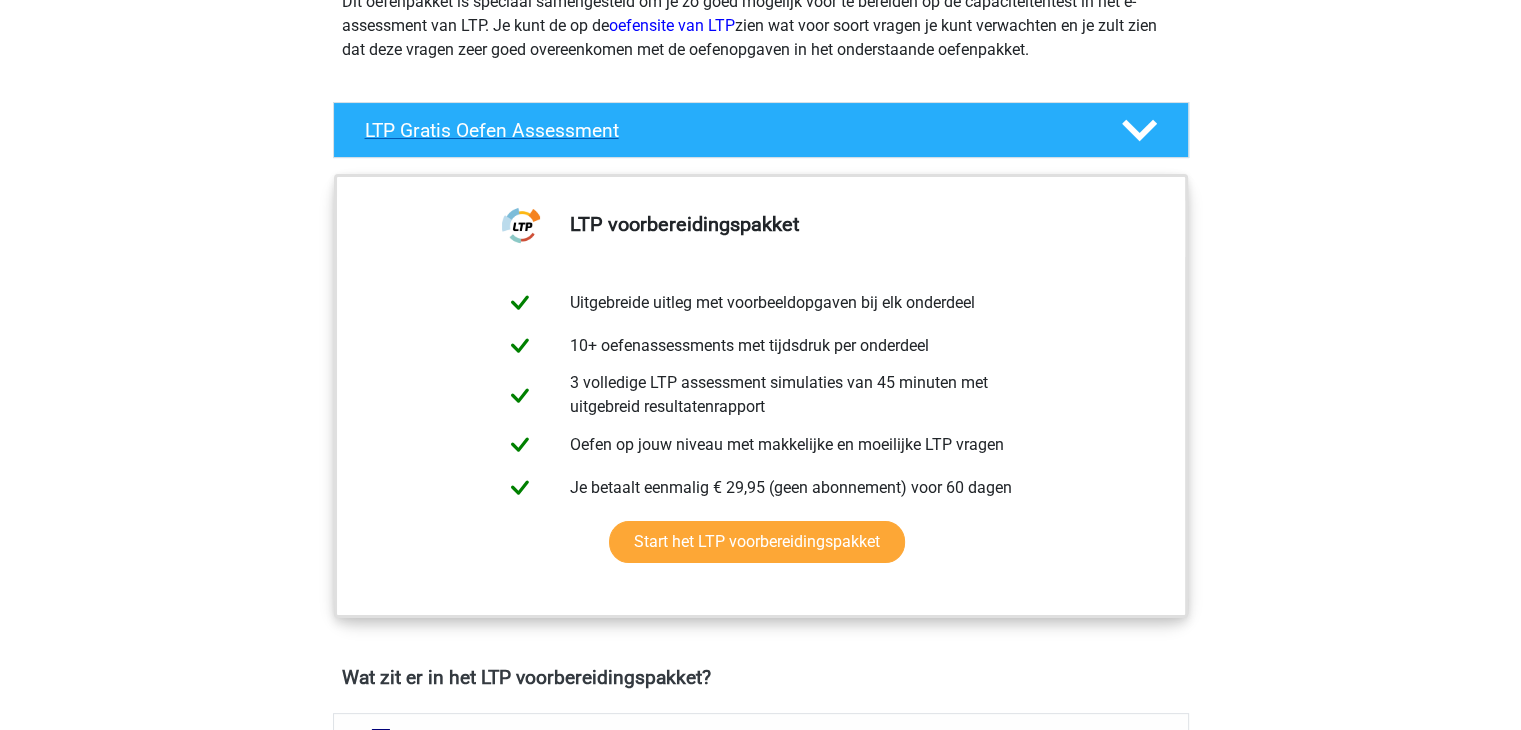 click 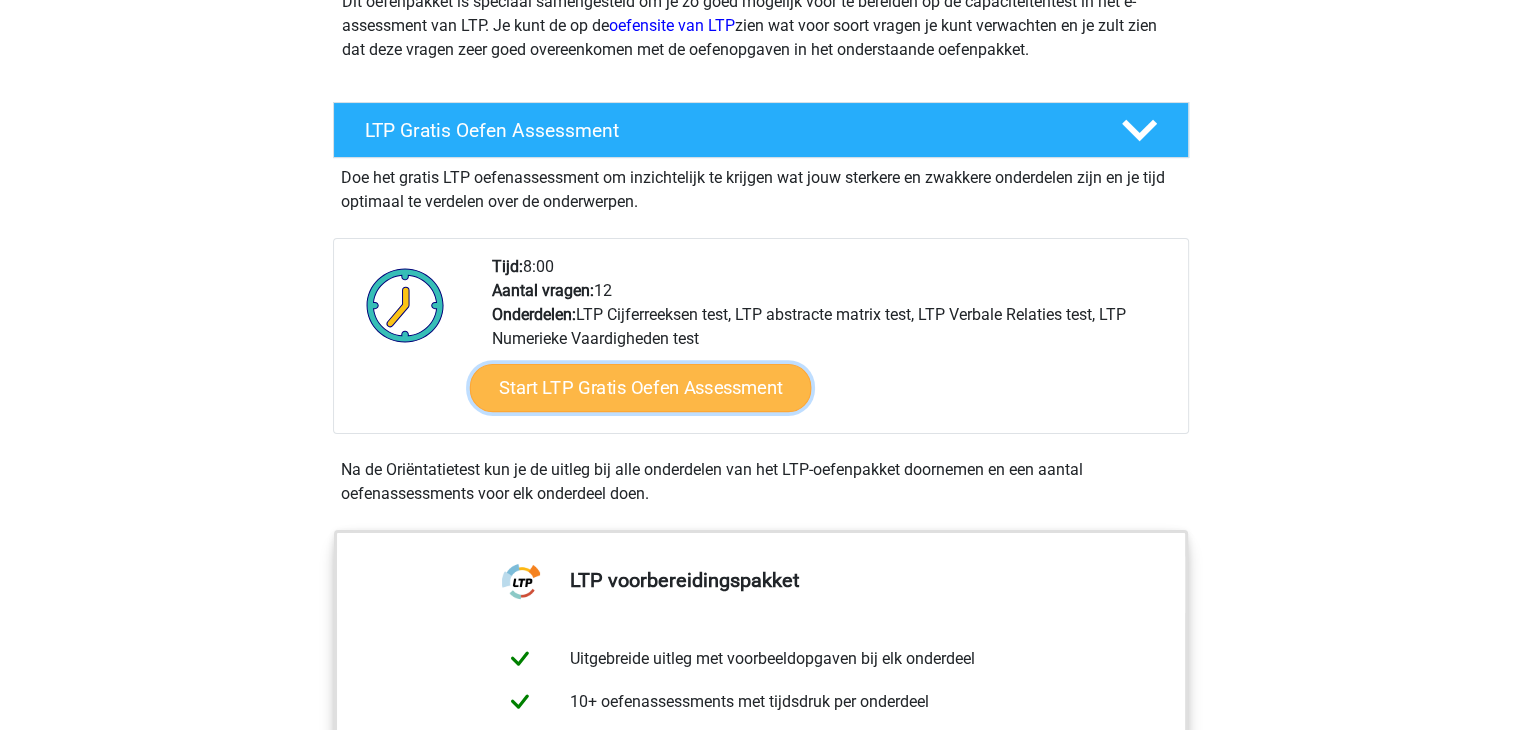 click on "Start LTP Gratis Oefen Assessment" at bounding box center [640, 388] 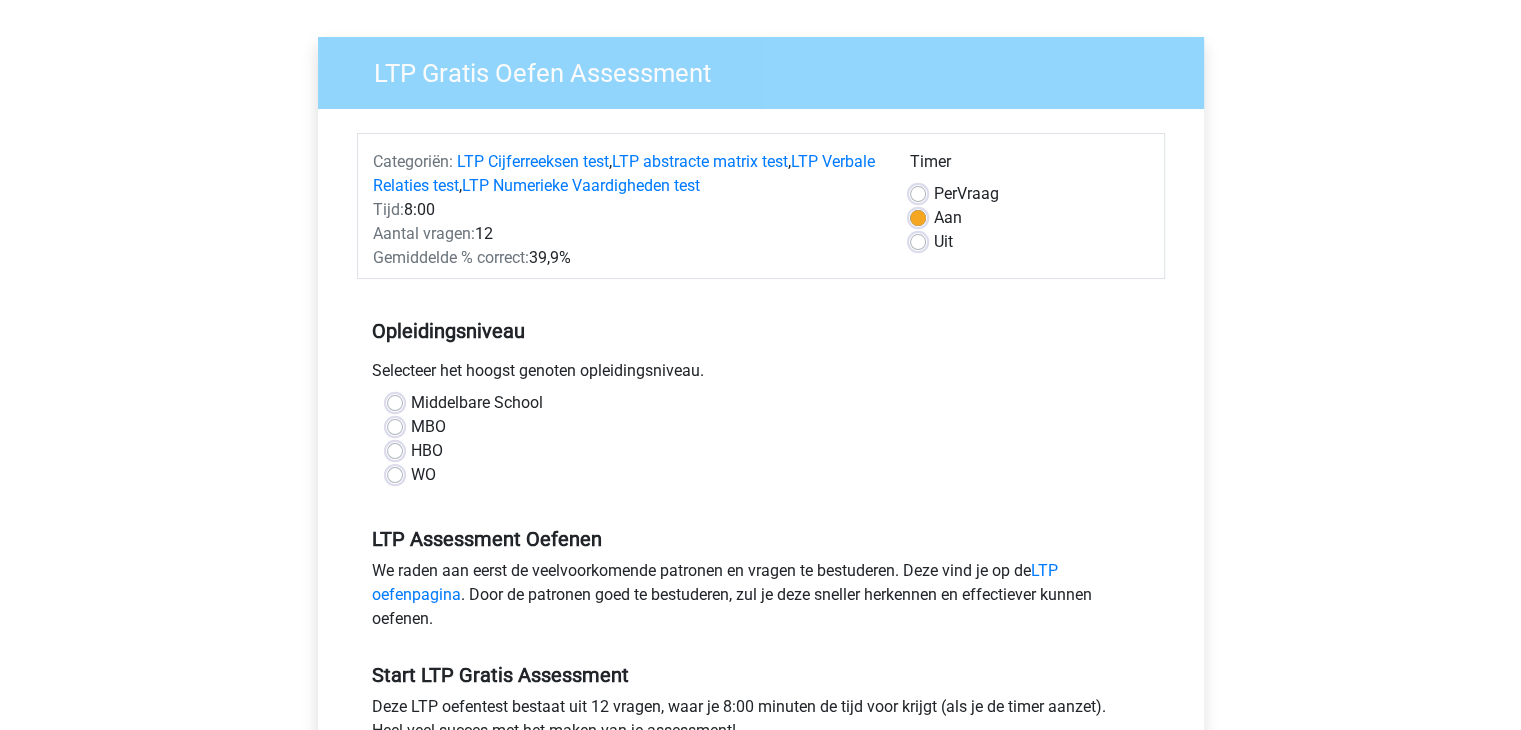 scroll, scrollTop: 132, scrollLeft: 0, axis: vertical 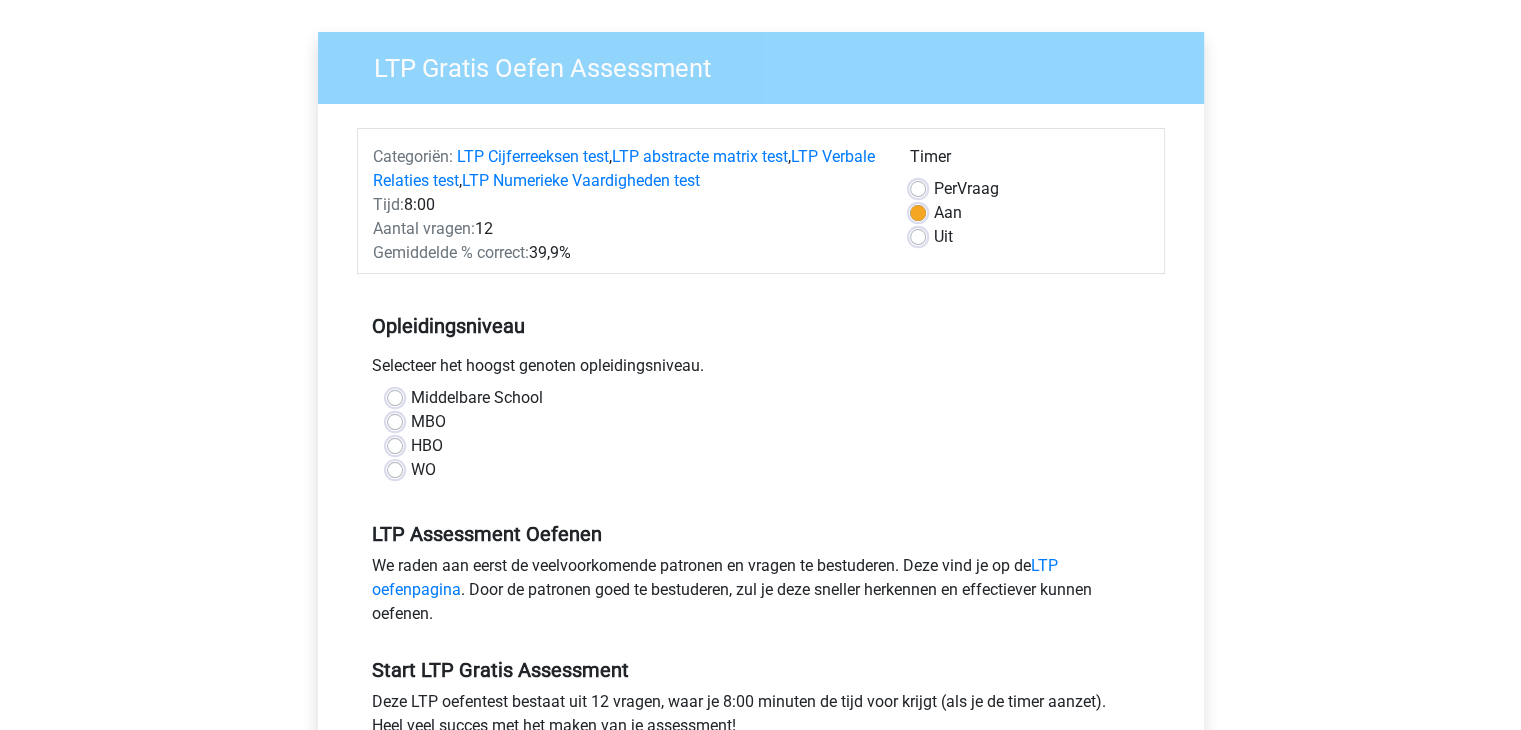click on "WO" at bounding box center (423, 470) 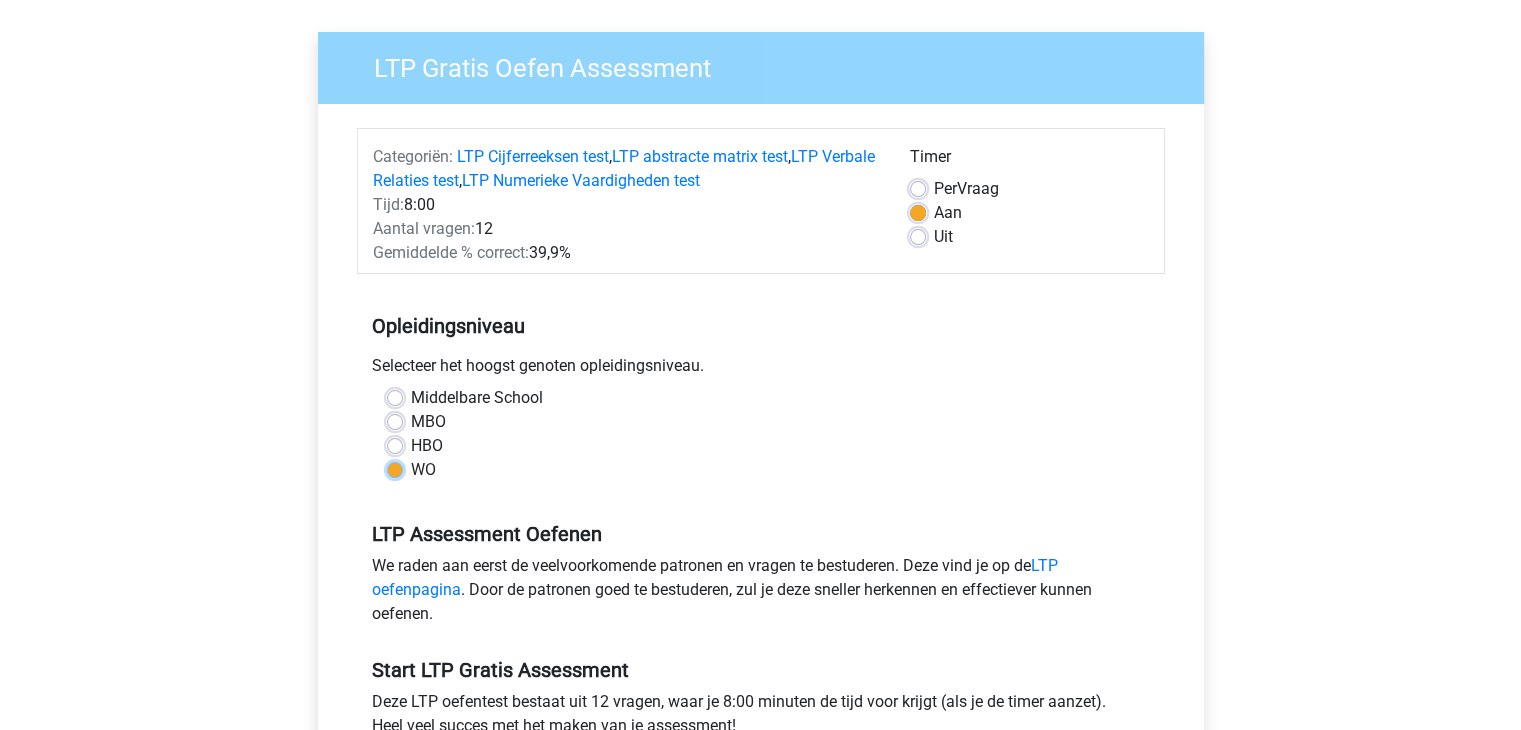click on "WO" at bounding box center [395, 468] 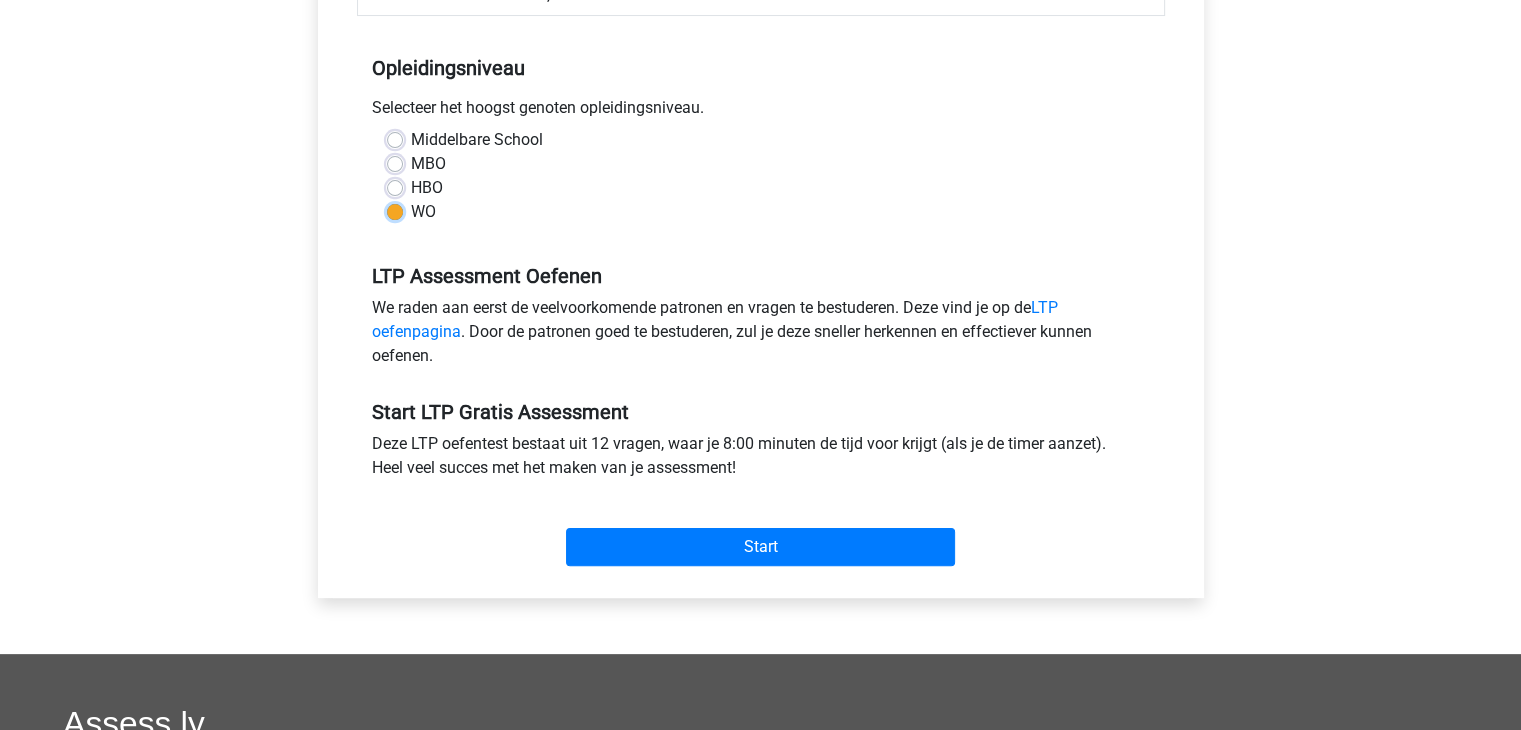 scroll, scrollTop: 394, scrollLeft: 0, axis: vertical 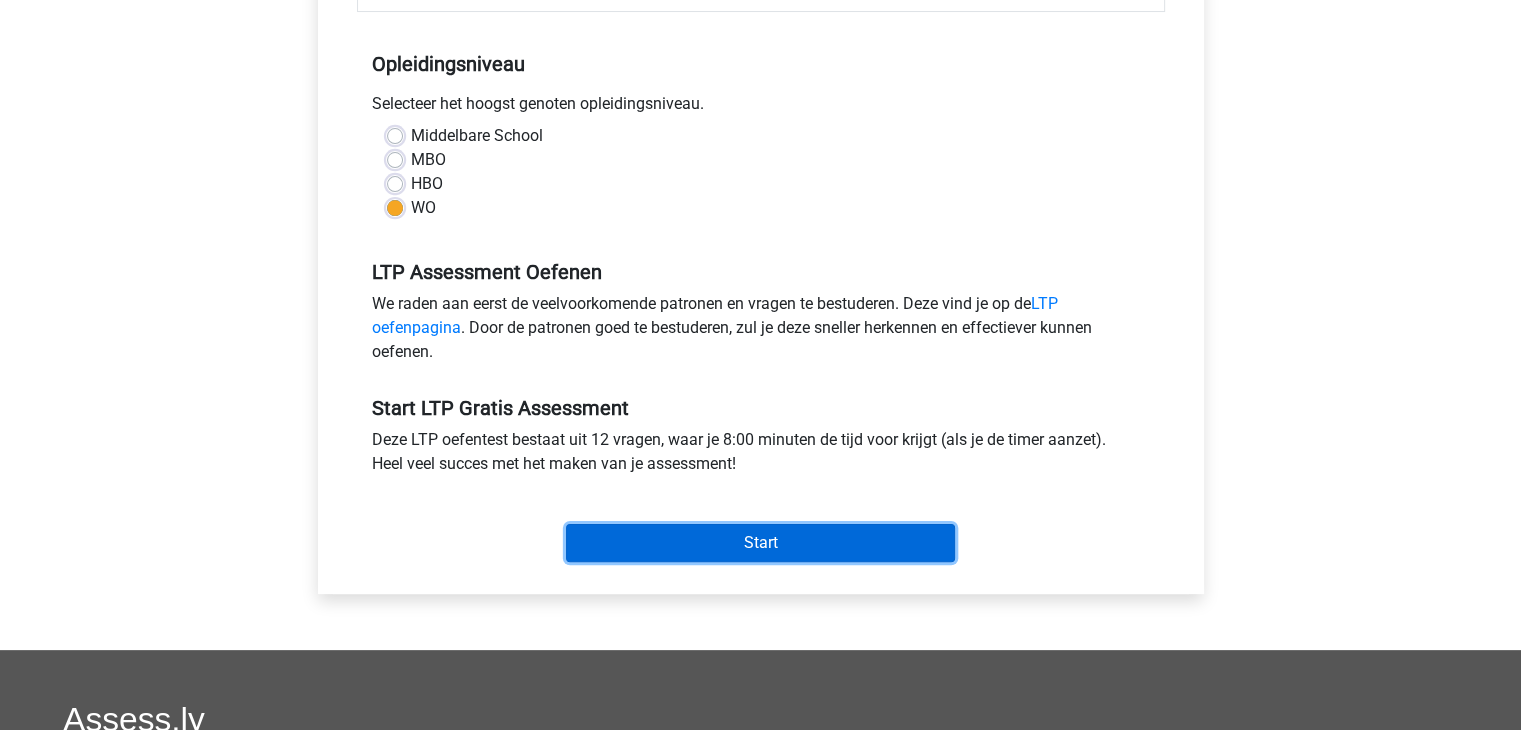 click on "Start" at bounding box center (760, 543) 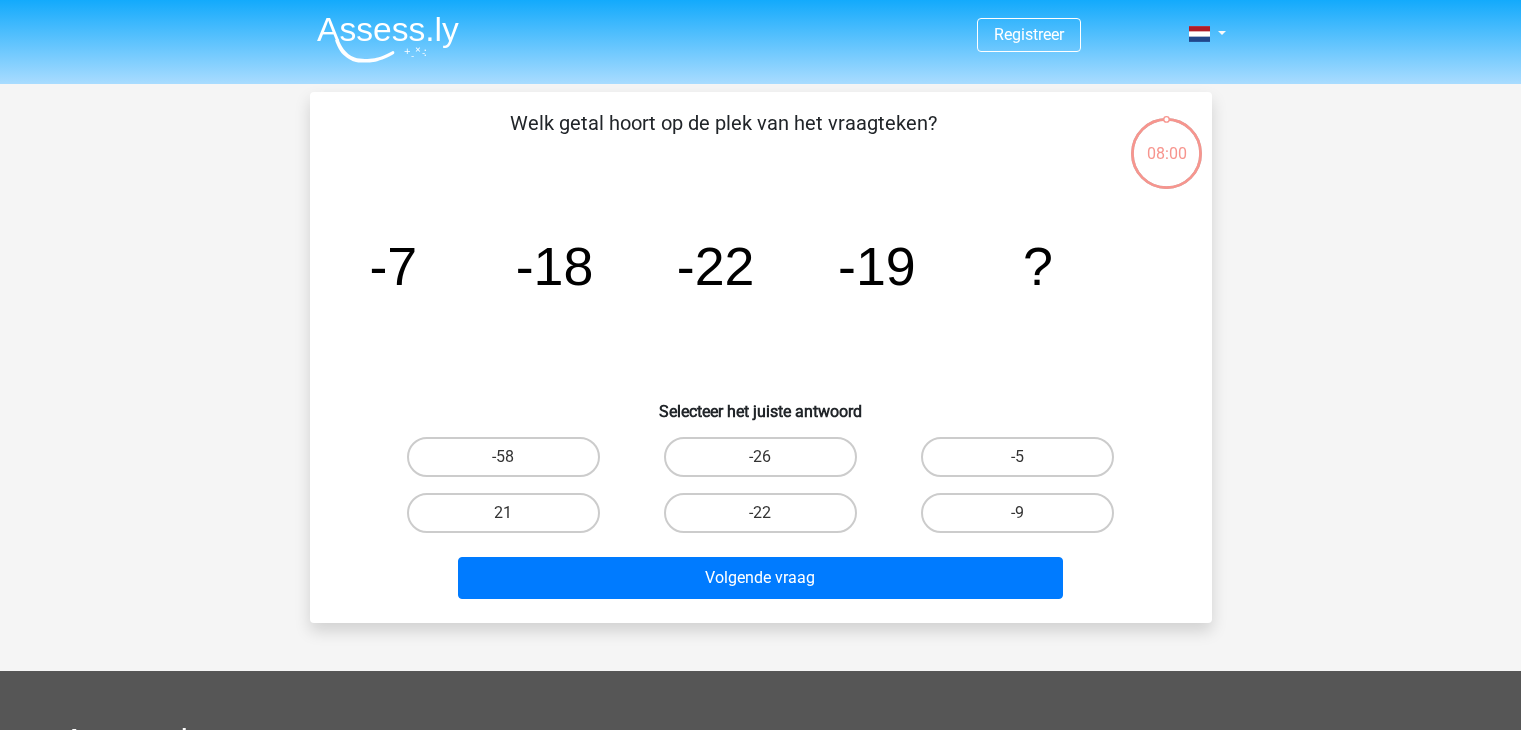 scroll, scrollTop: 0, scrollLeft: 0, axis: both 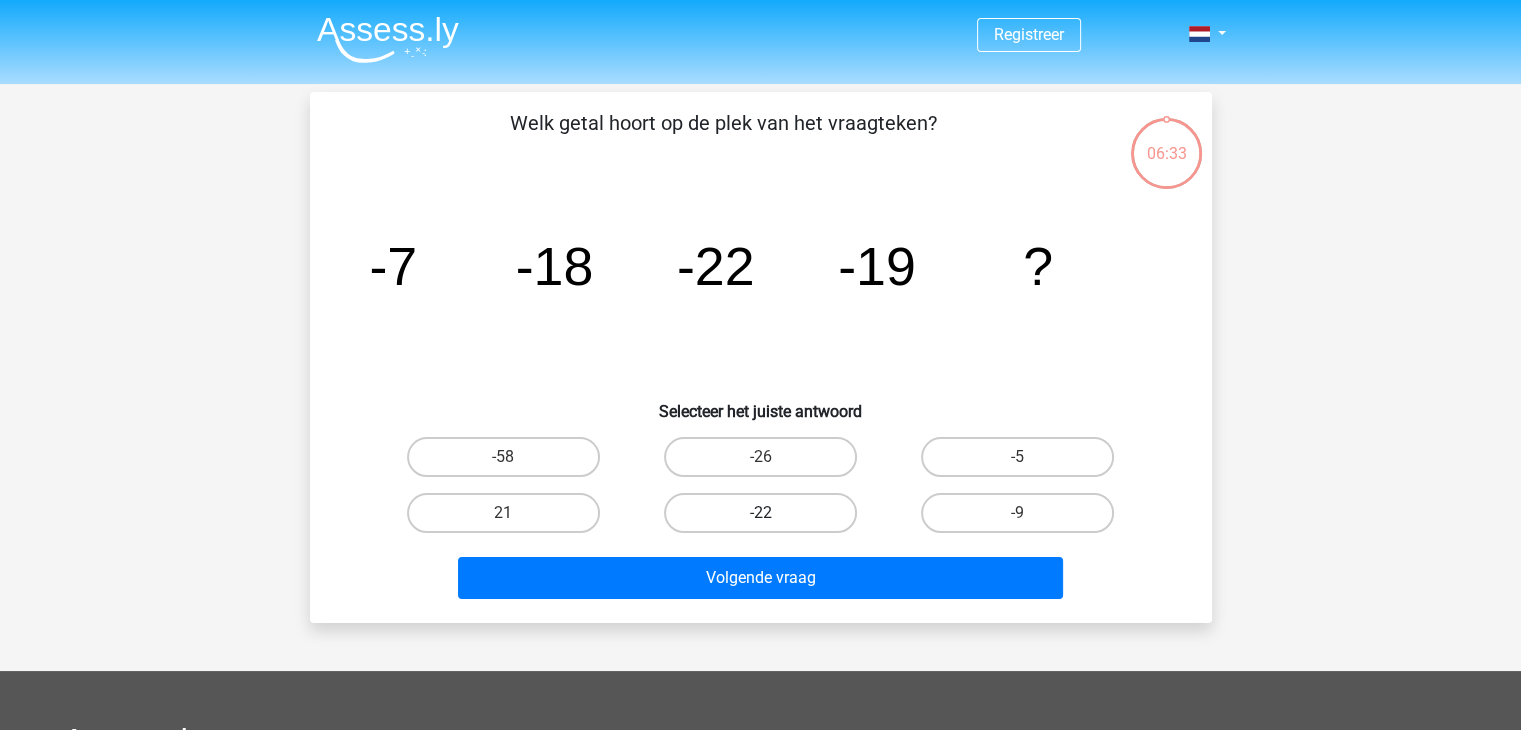 click on "-22" at bounding box center [760, 513] 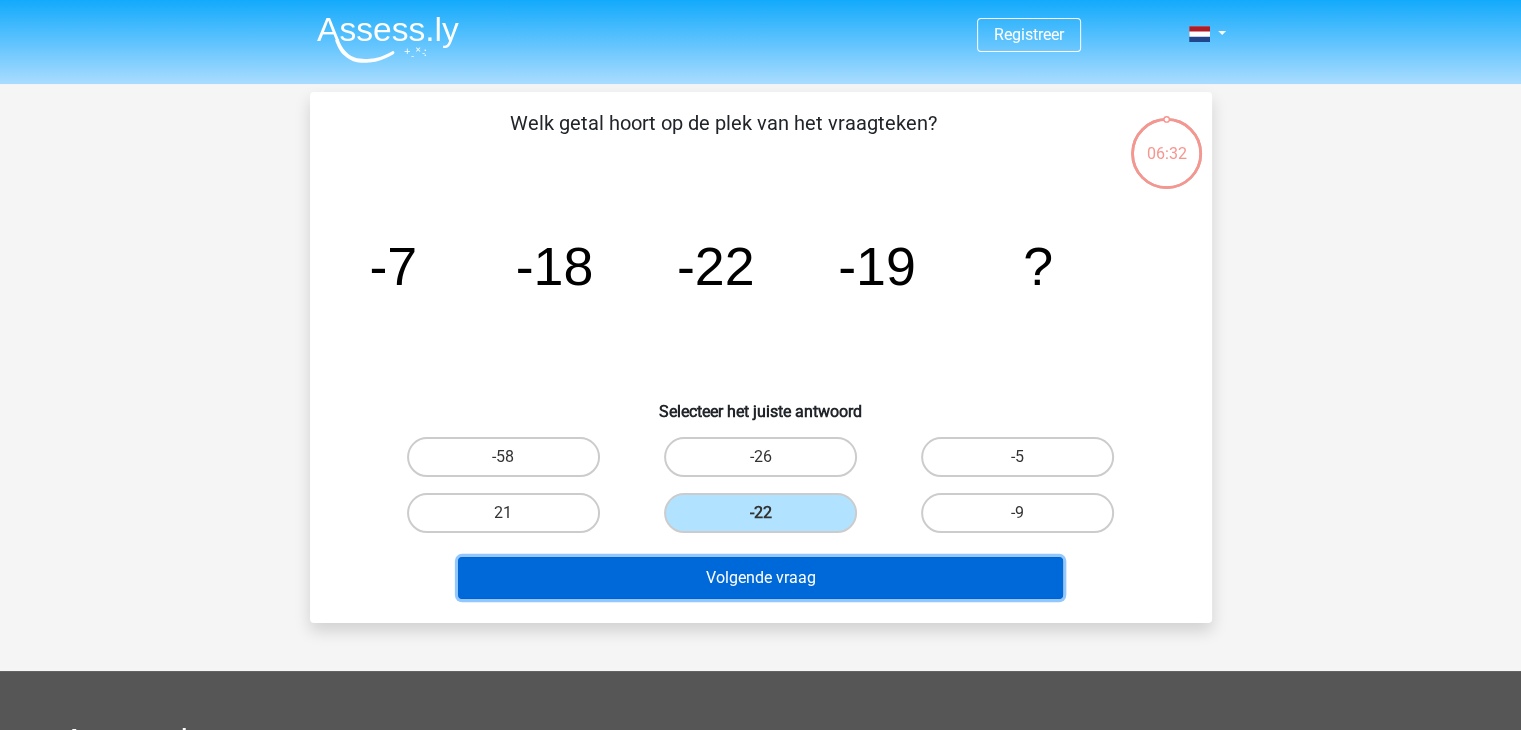 click on "Volgende vraag" at bounding box center (760, 578) 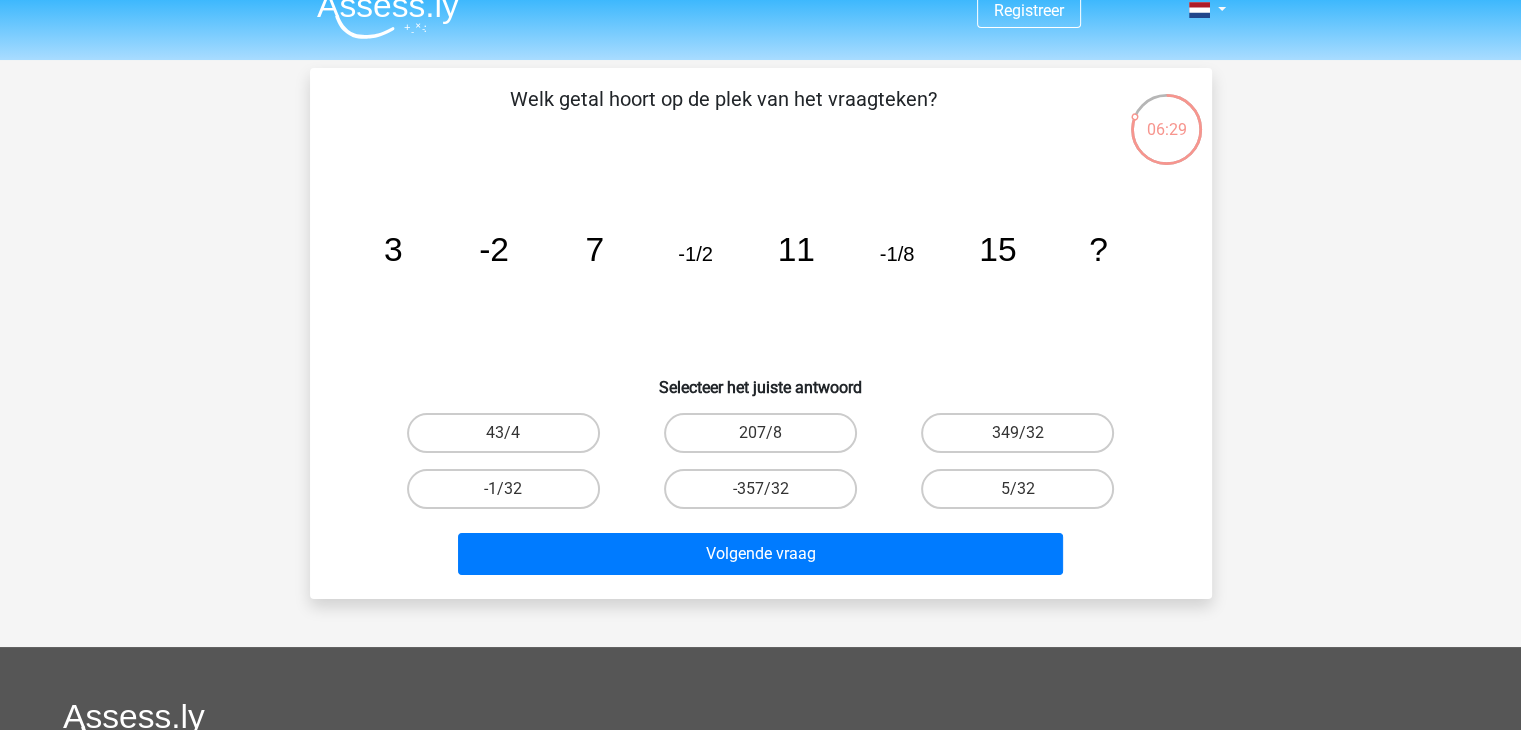 scroll, scrollTop: 20, scrollLeft: 0, axis: vertical 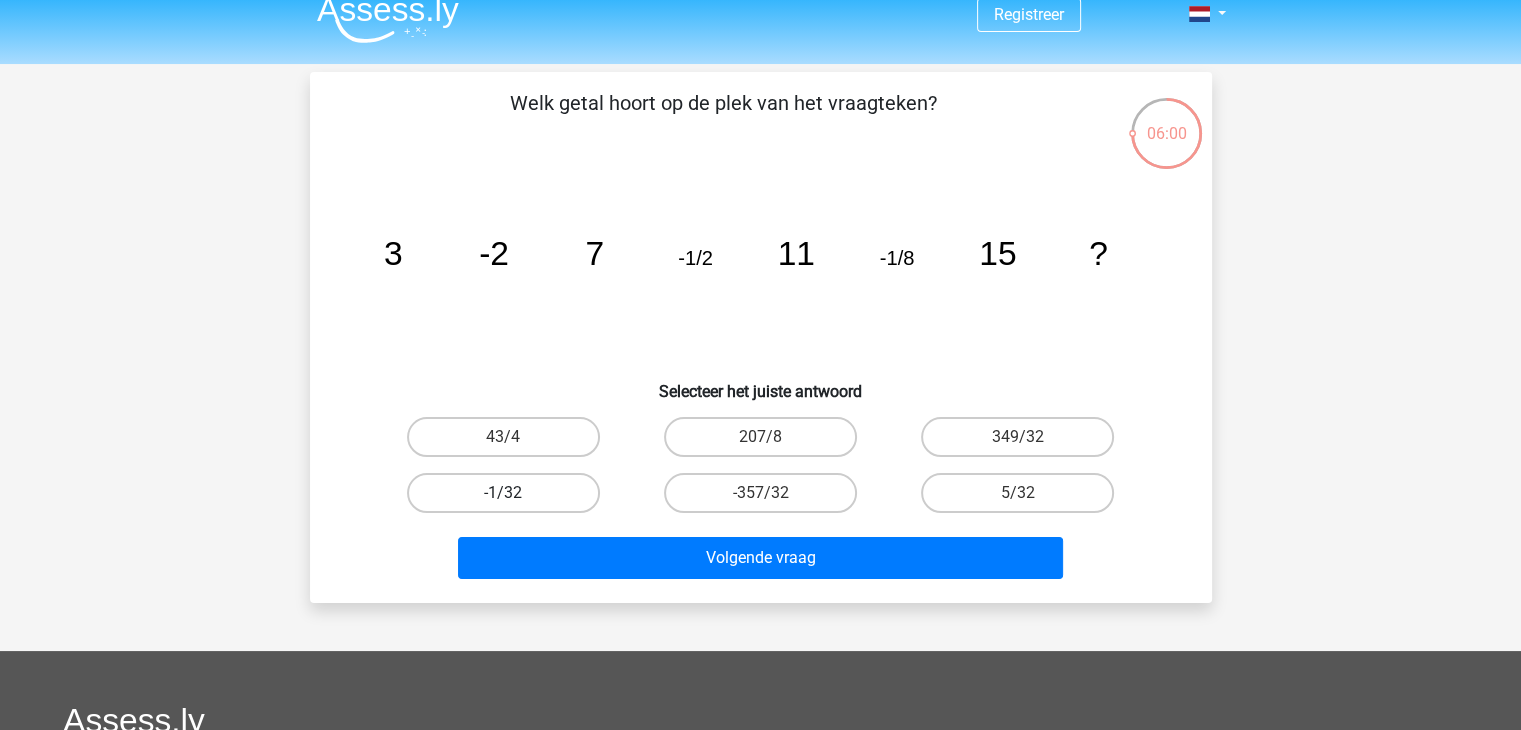 click on "-1/32" at bounding box center [503, 493] 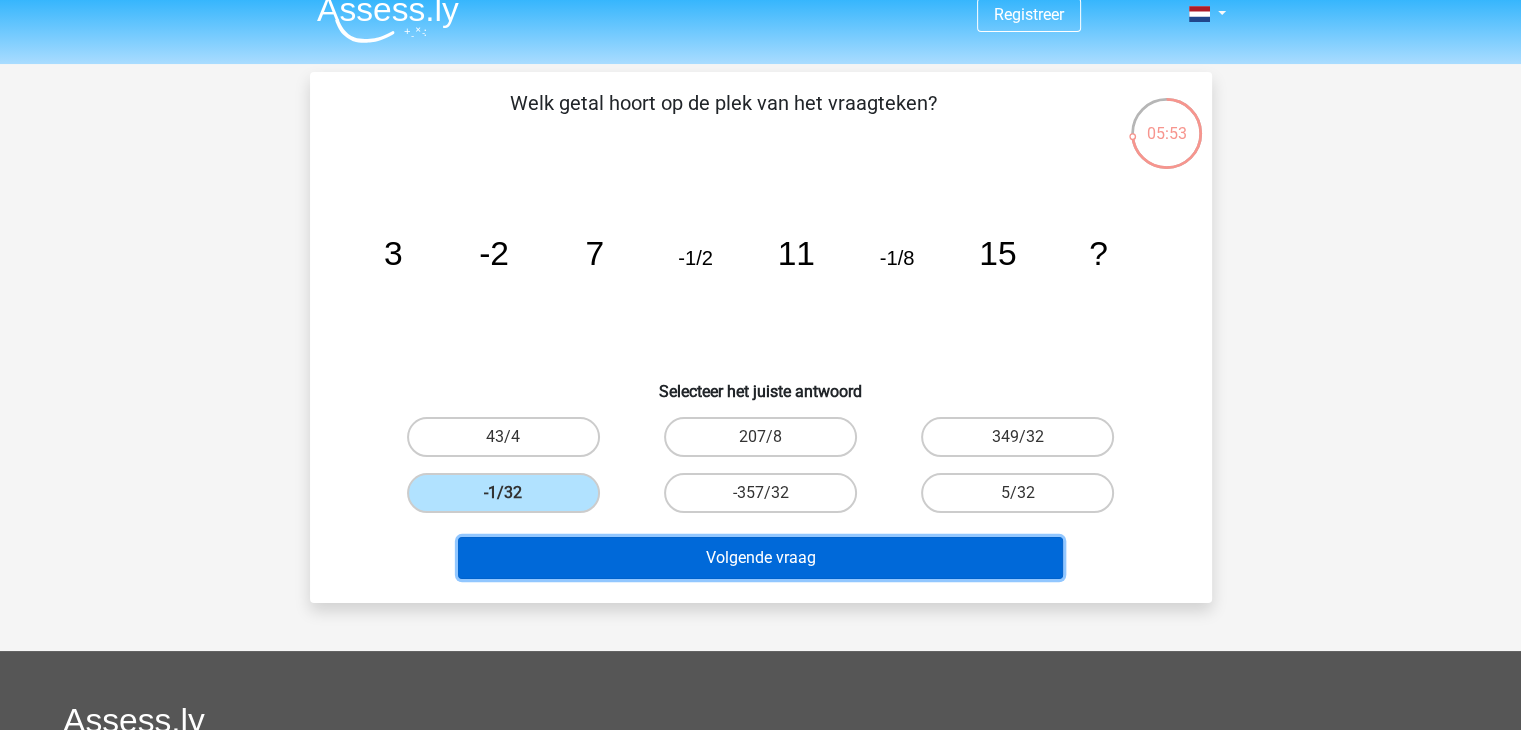 click on "Volgende vraag" at bounding box center [760, 558] 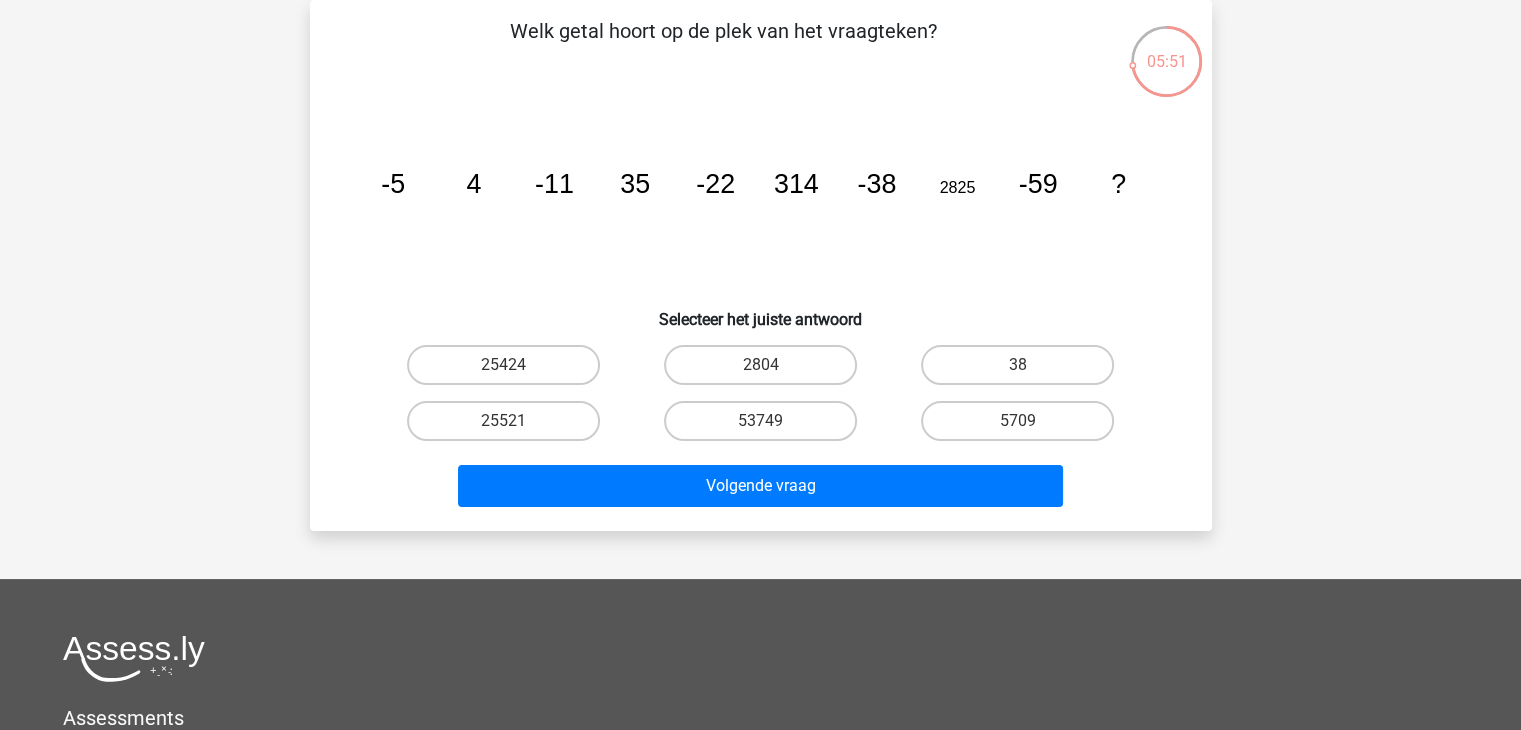 scroll, scrollTop: 56, scrollLeft: 0, axis: vertical 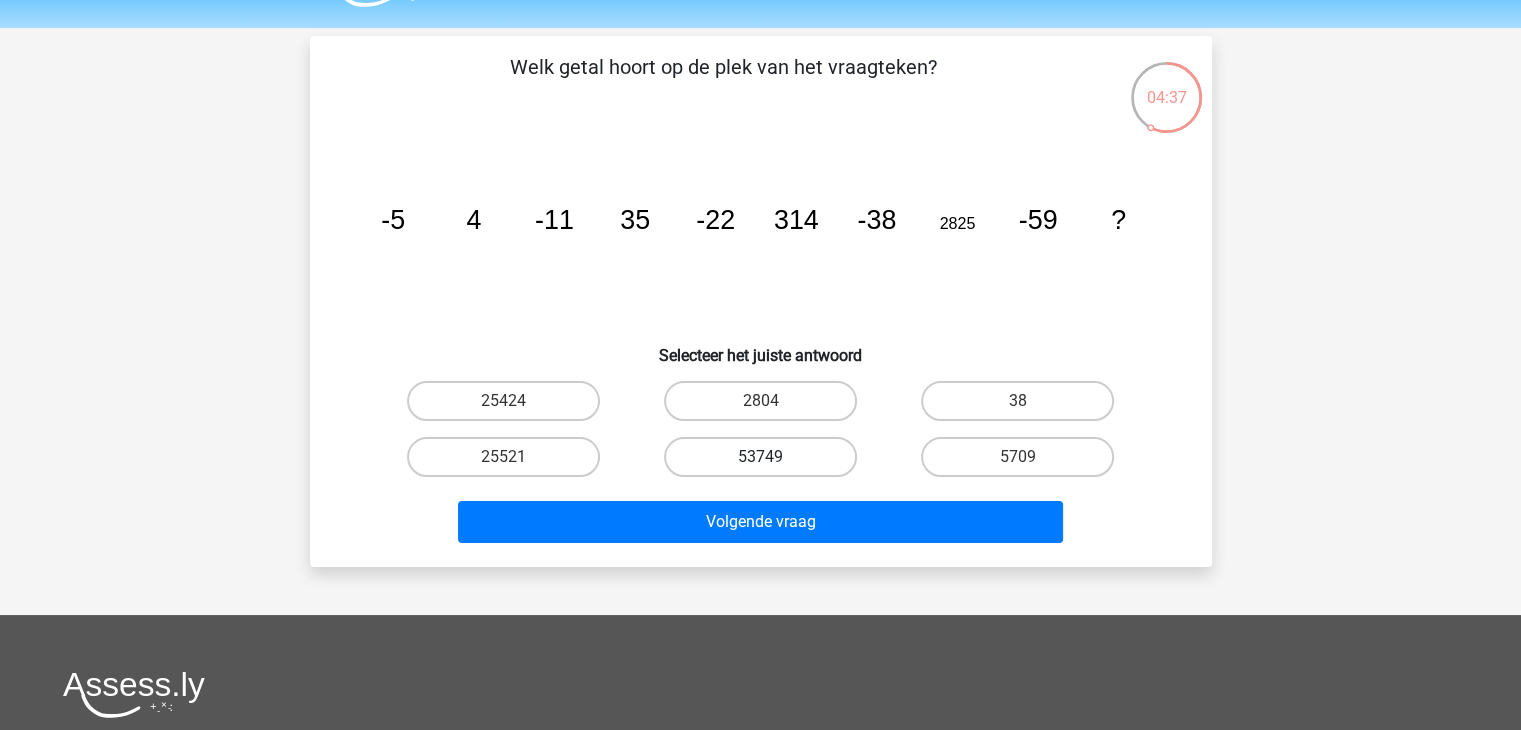 click on "53749" at bounding box center (760, 457) 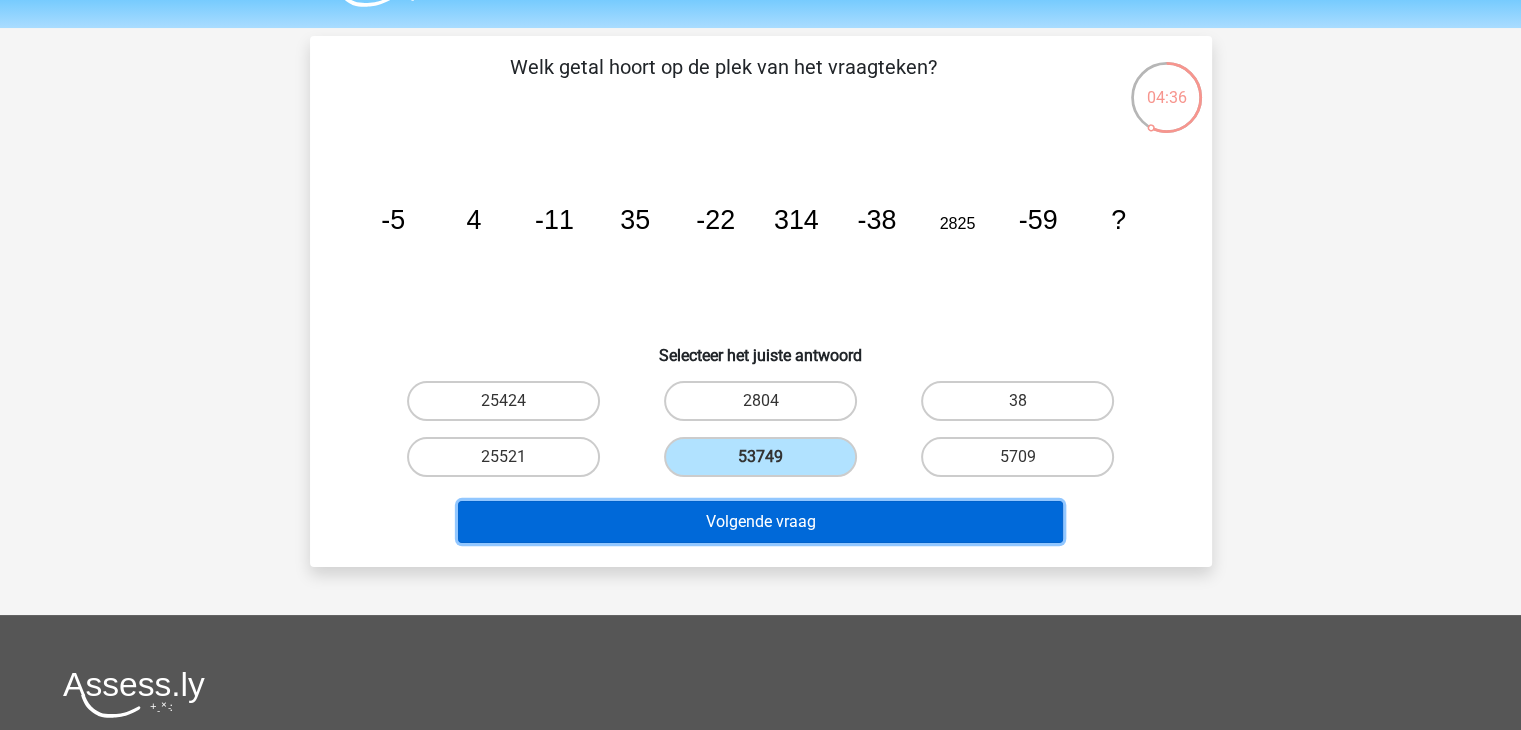 click on "Volgende vraag" at bounding box center (760, 522) 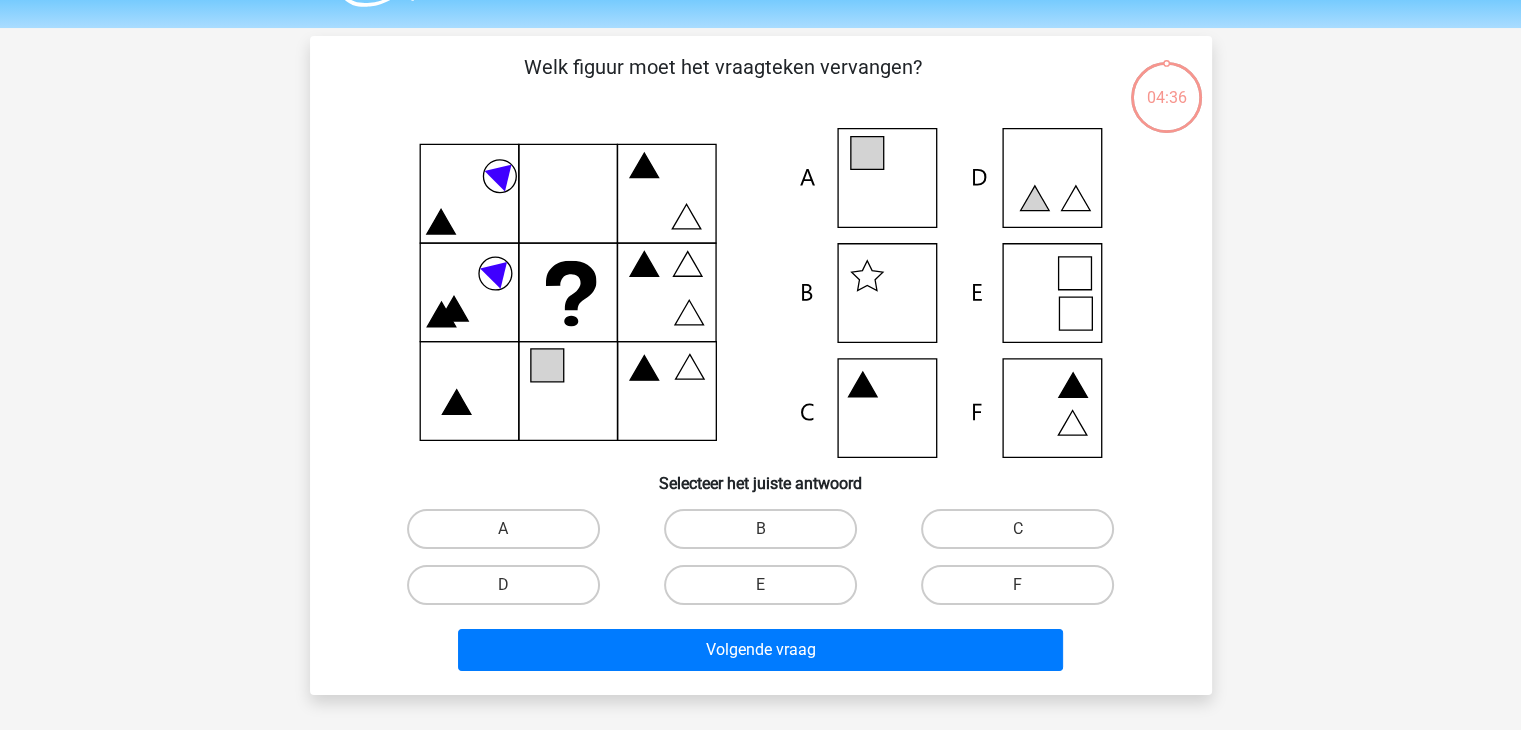 scroll, scrollTop: 92, scrollLeft: 0, axis: vertical 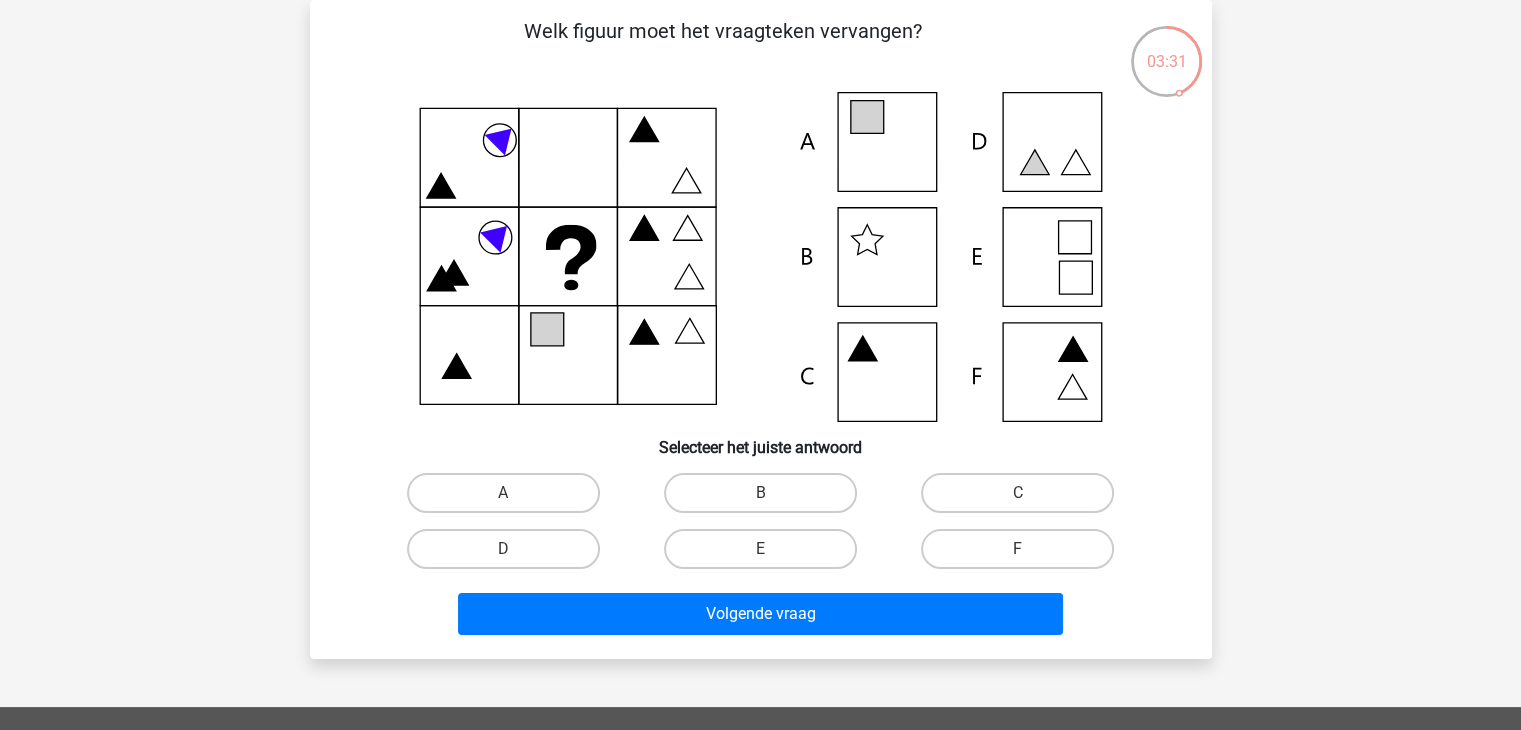 click 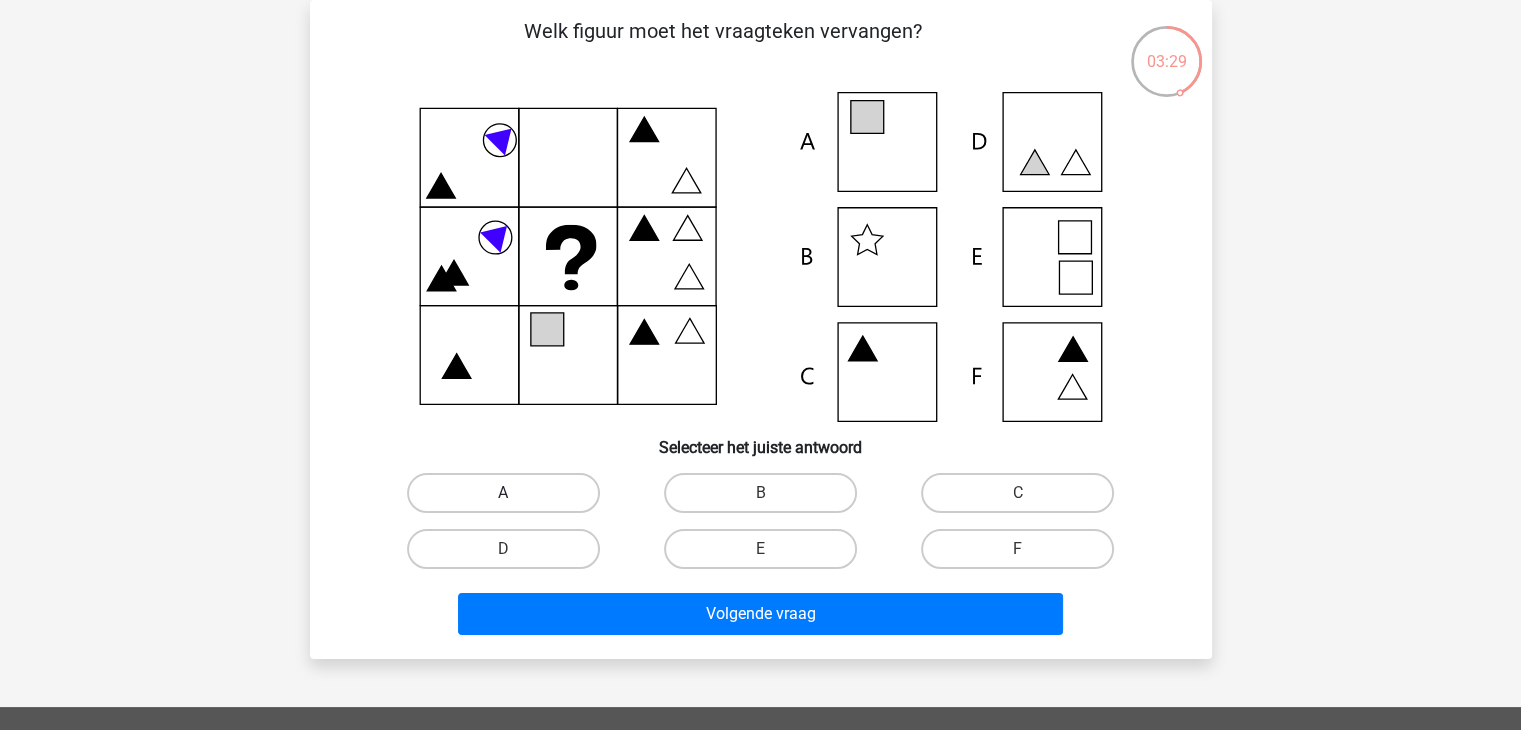 click on "A" at bounding box center (503, 493) 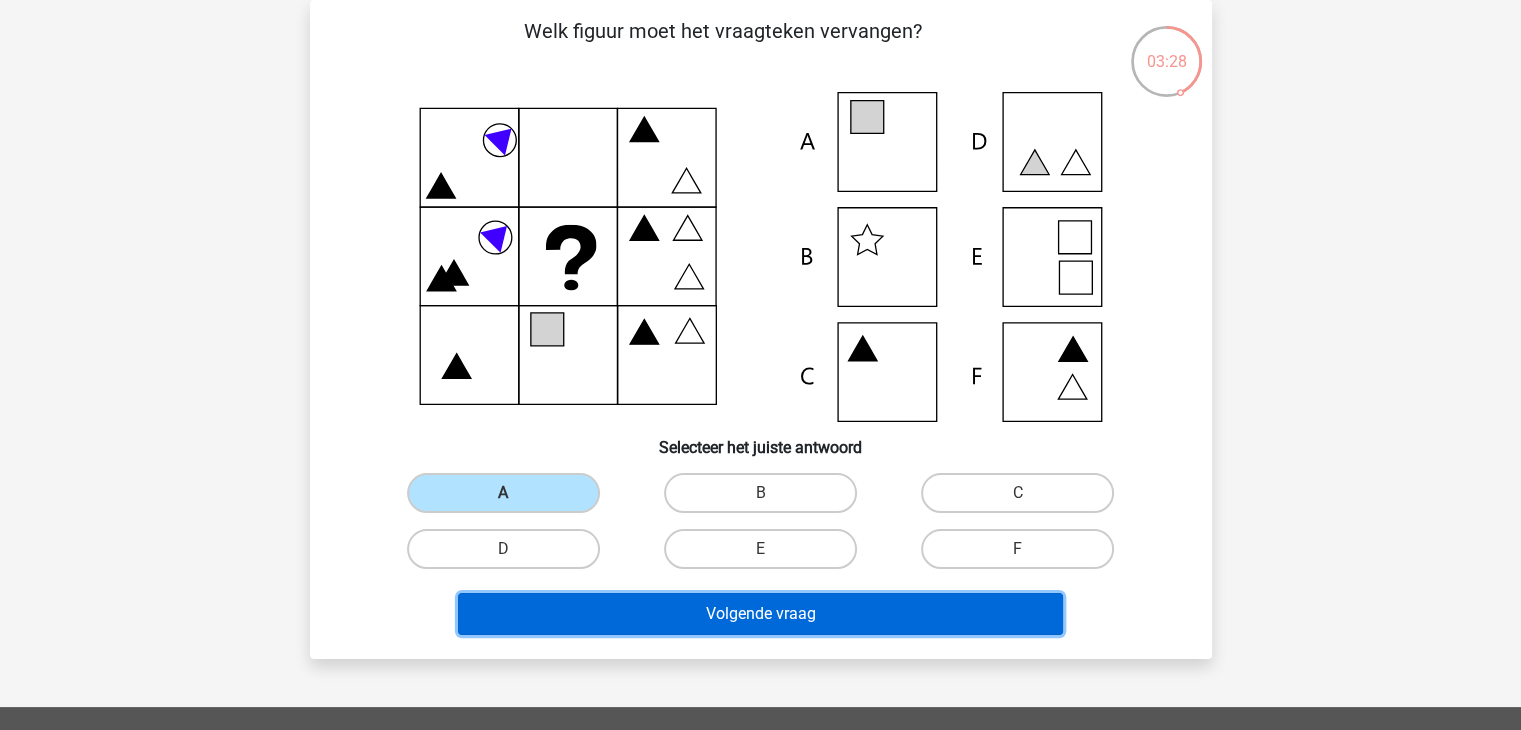 click on "Volgende vraag" at bounding box center [760, 614] 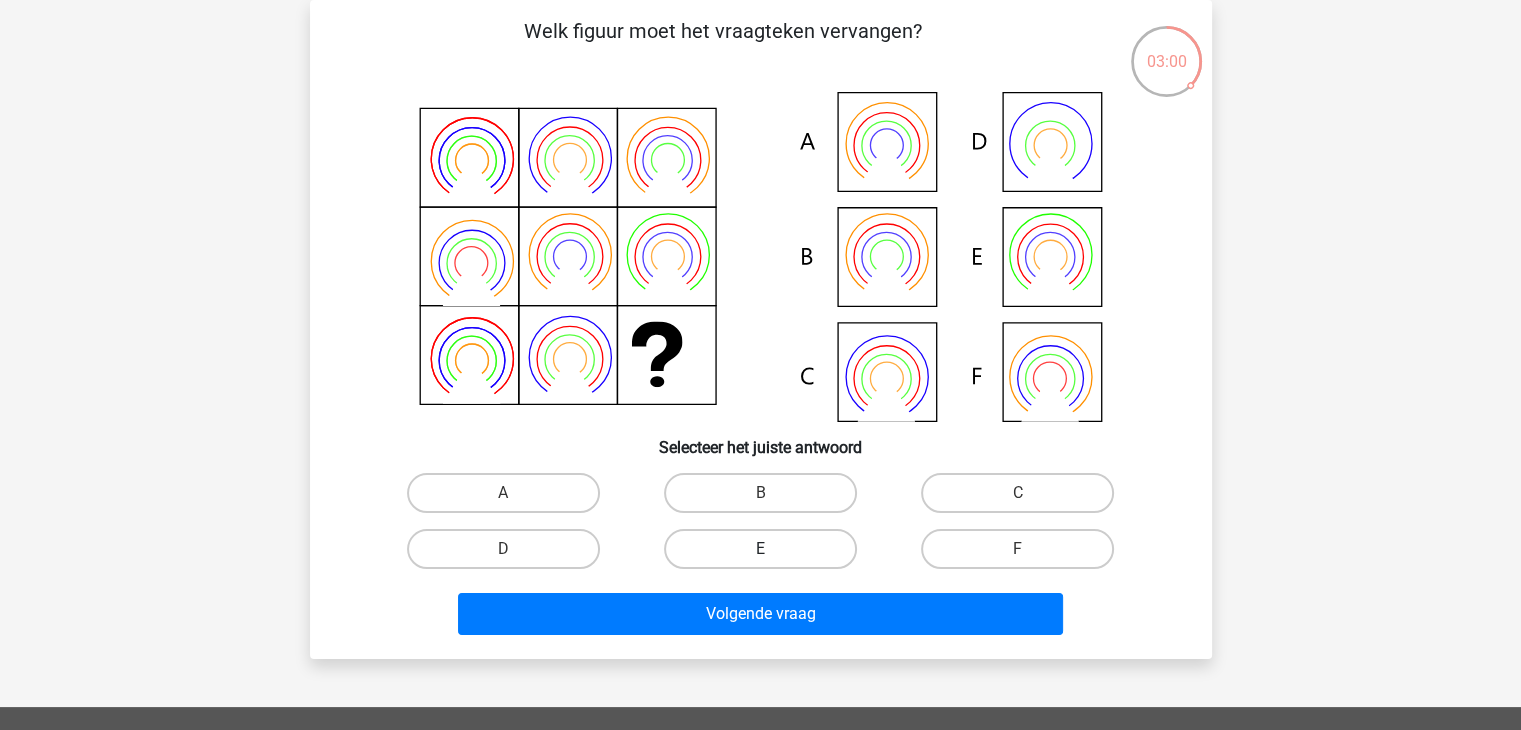 click on "E" at bounding box center (760, 549) 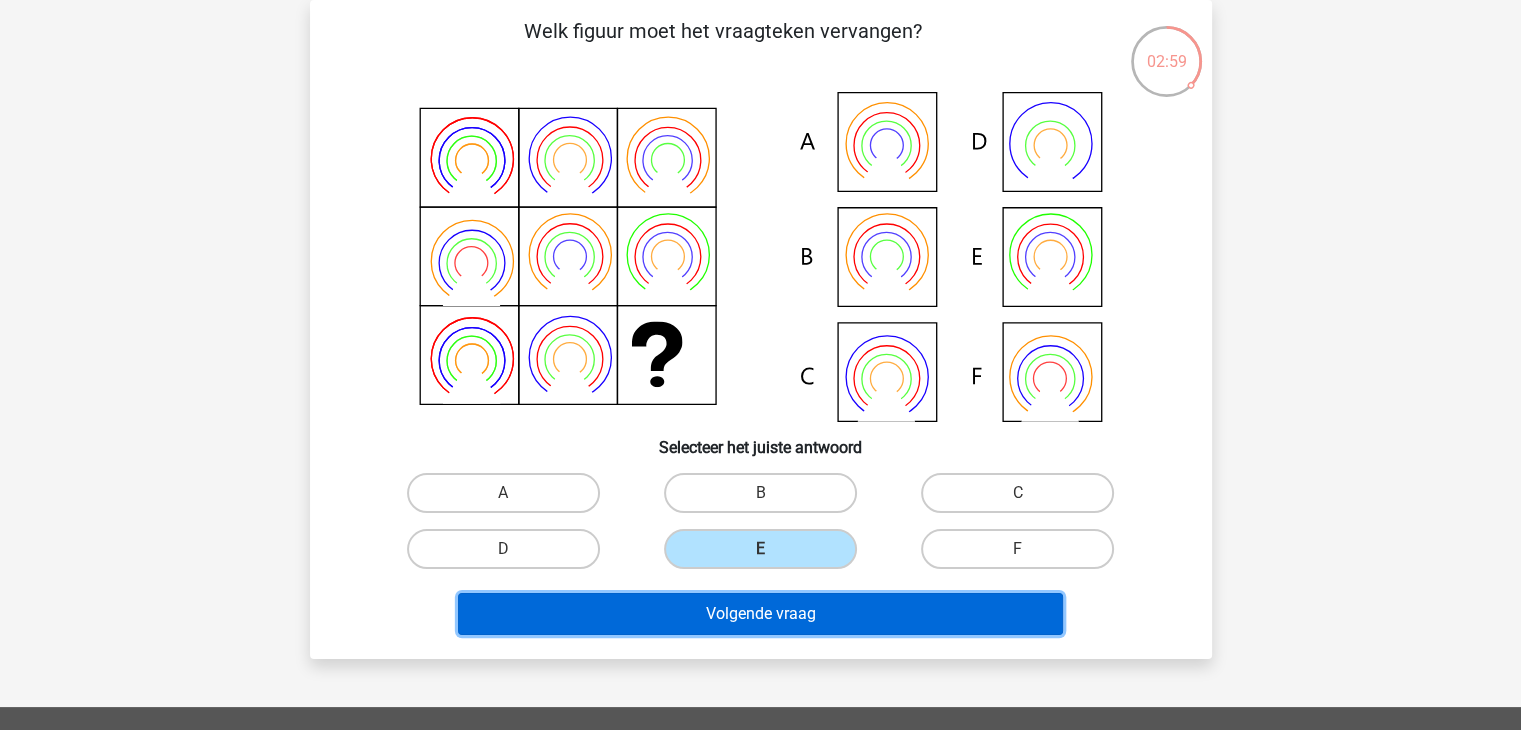 click on "Volgende vraag" at bounding box center (760, 614) 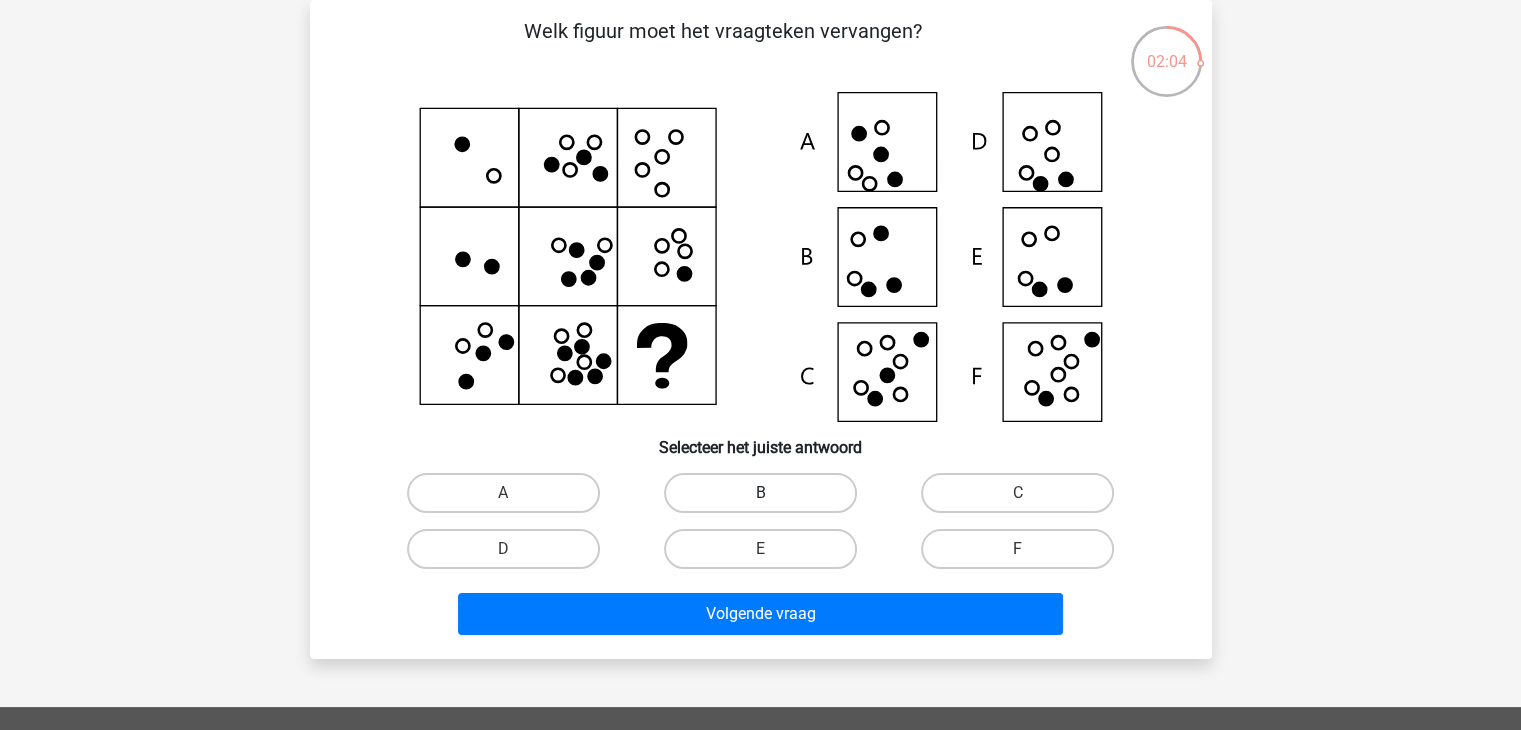 click on "B" at bounding box center [760, 493] 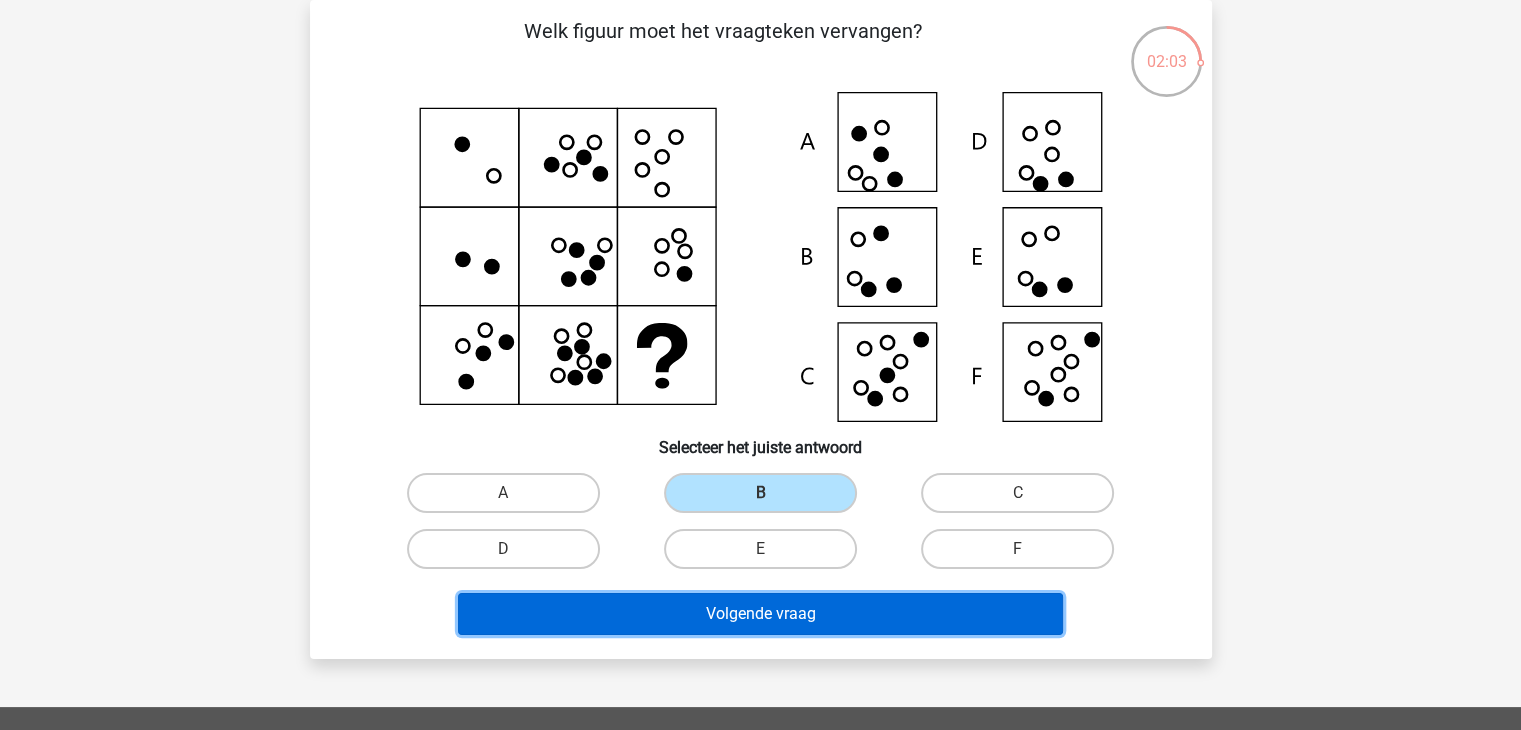 click on "Volgende vraag" at bounding box center [760, 614] 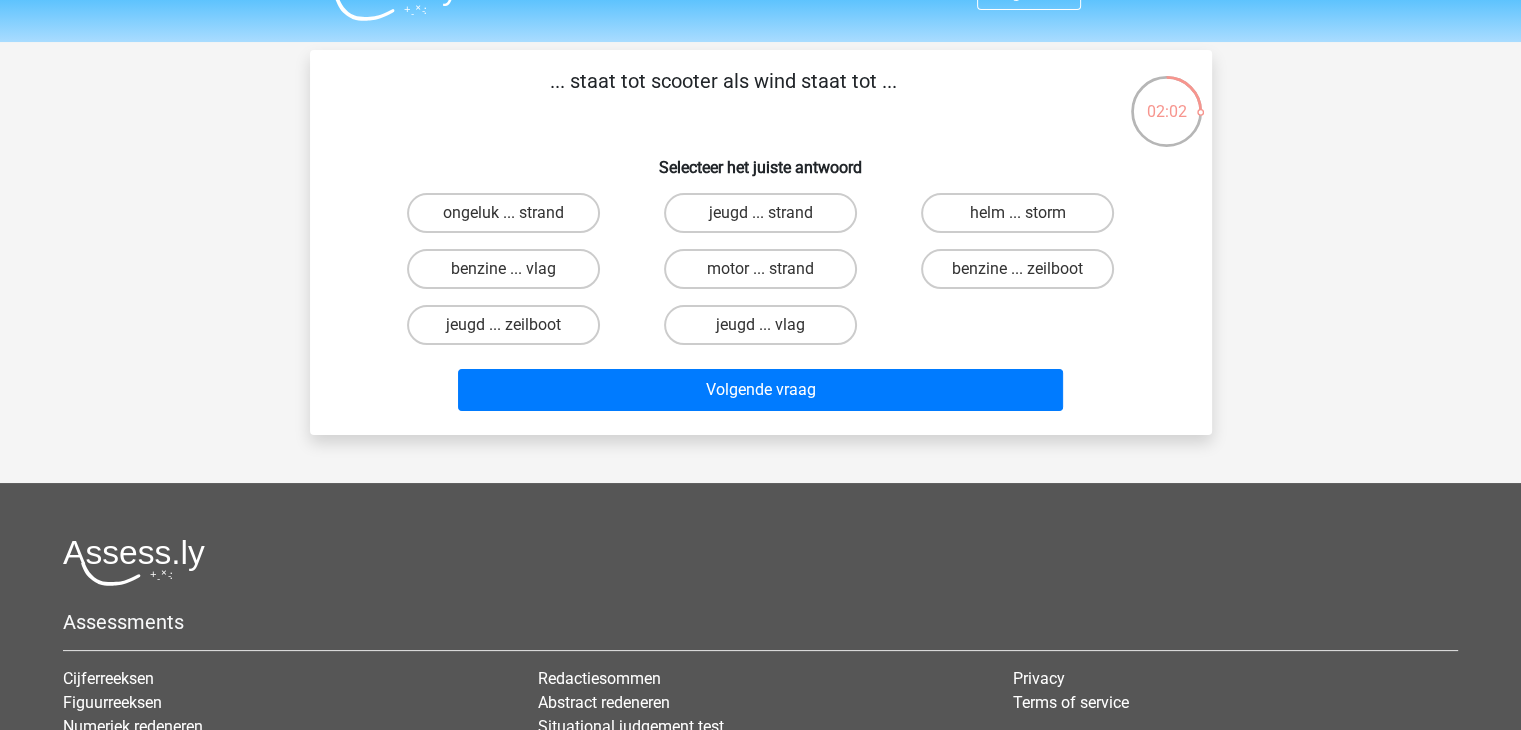 scroll, scrollTop: 12, scrollLeft: 0, axis: vertical 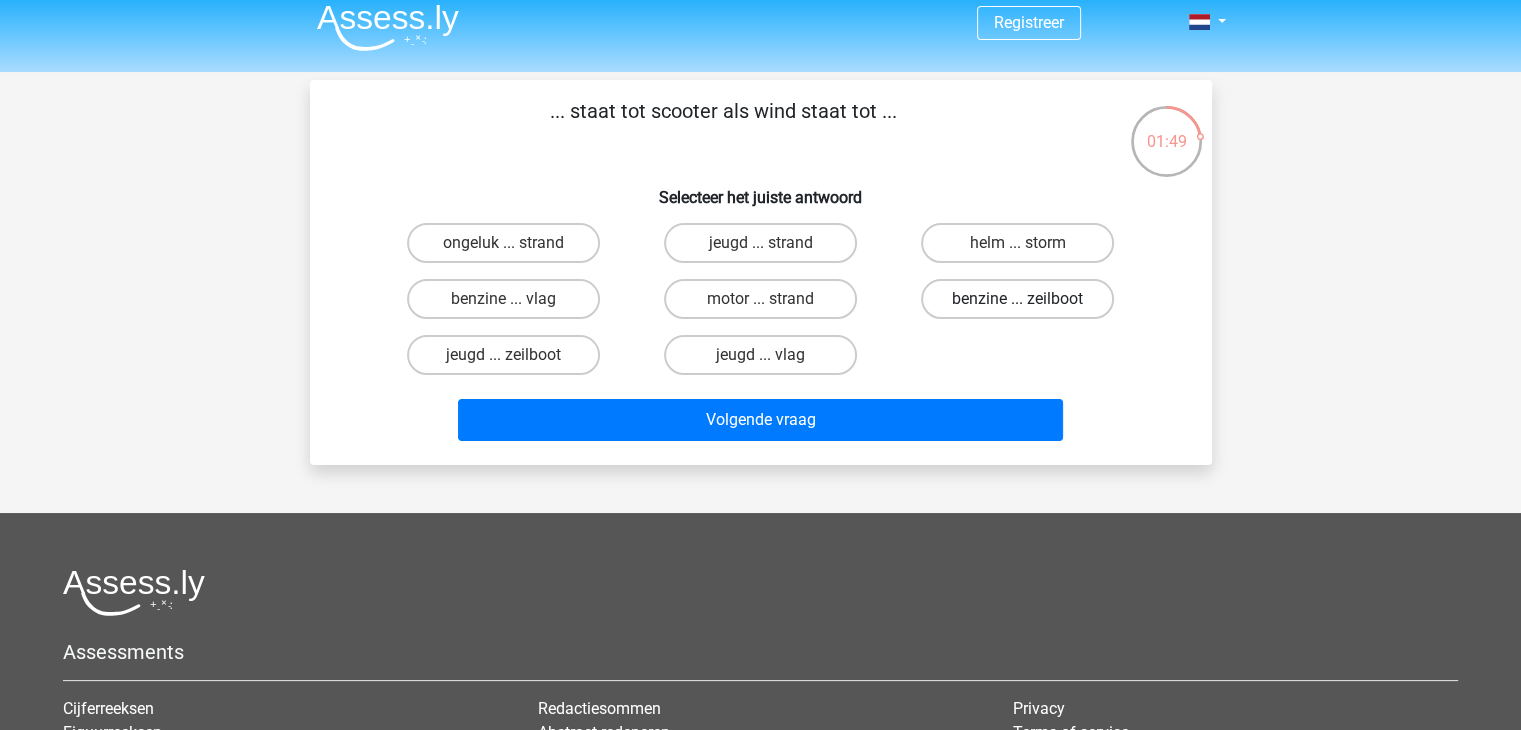 click on "benzine ... zeilboot" at bounding box center (1017, 299) 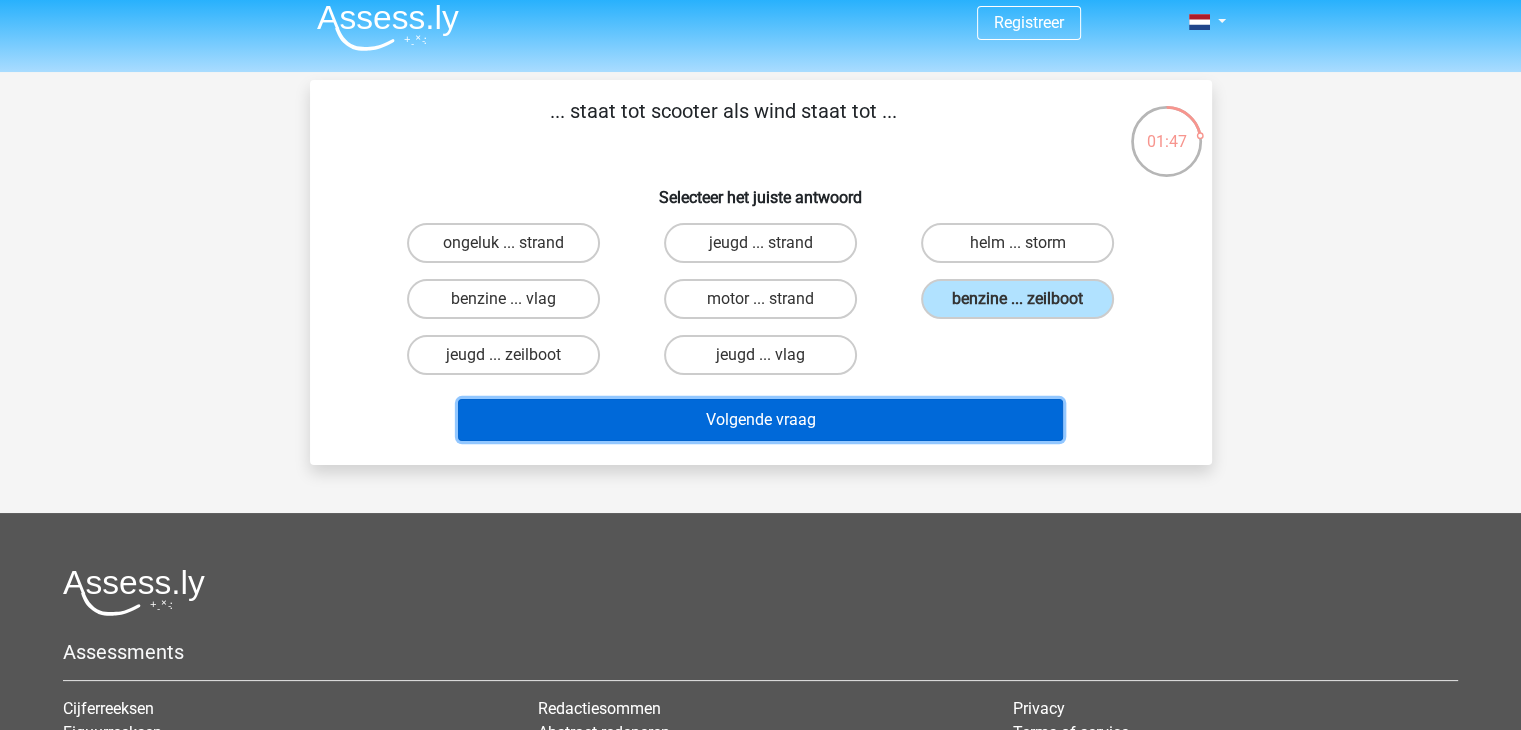 click on "Volgende vraag" at bounding box center (760, 420) 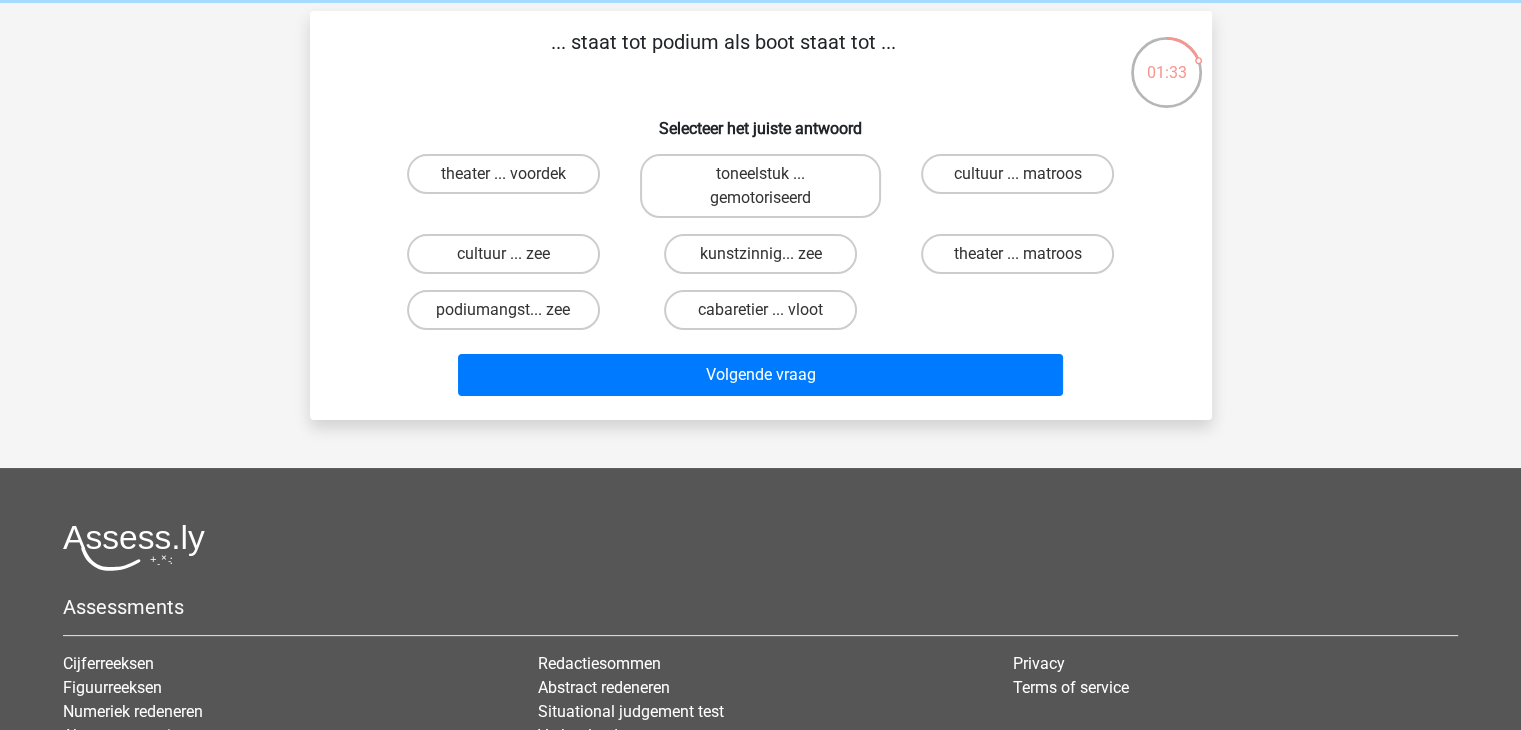 scroll, scrollTop: 79, scrollLeft: 0, axis: vertical 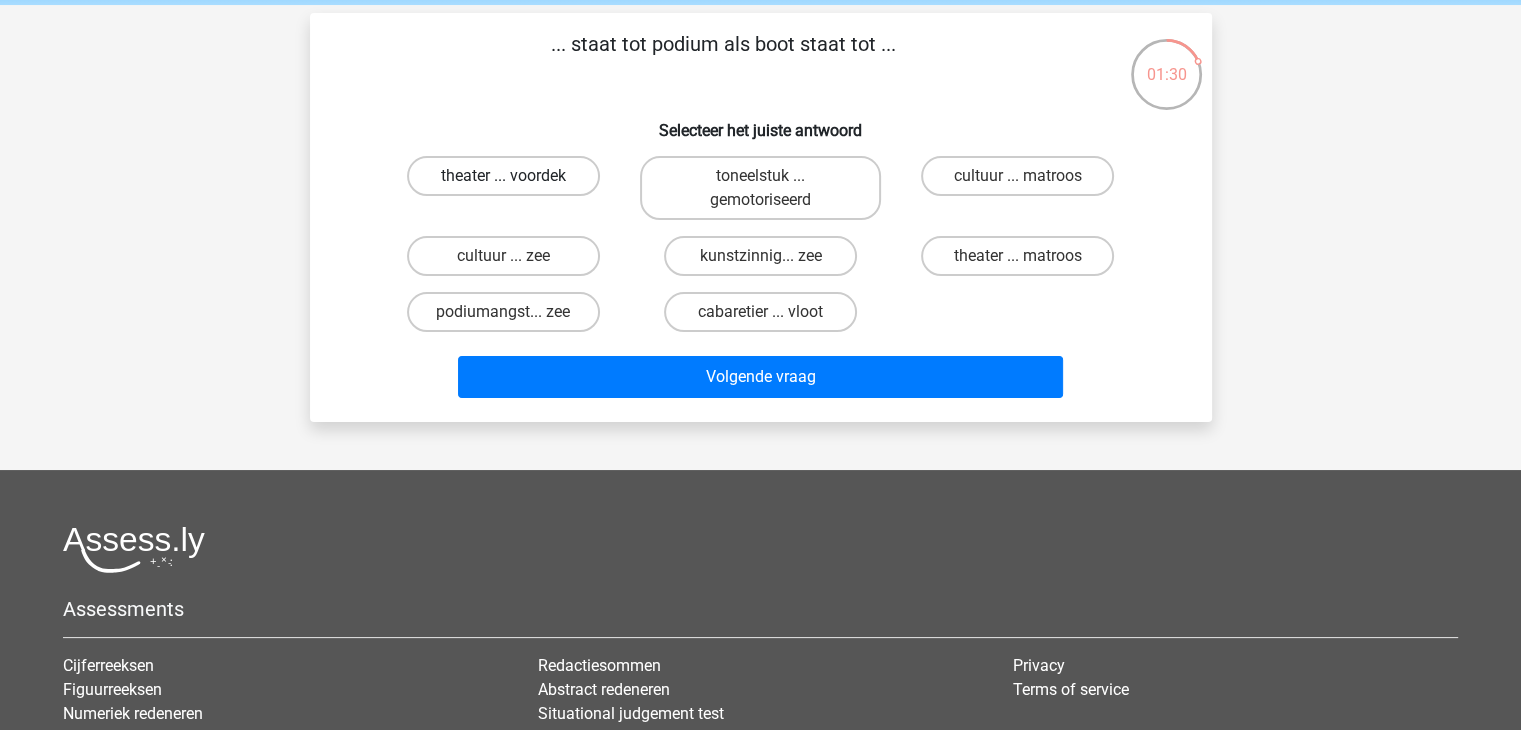 click on "theater ... voordek" at bounding box center (503, 176) 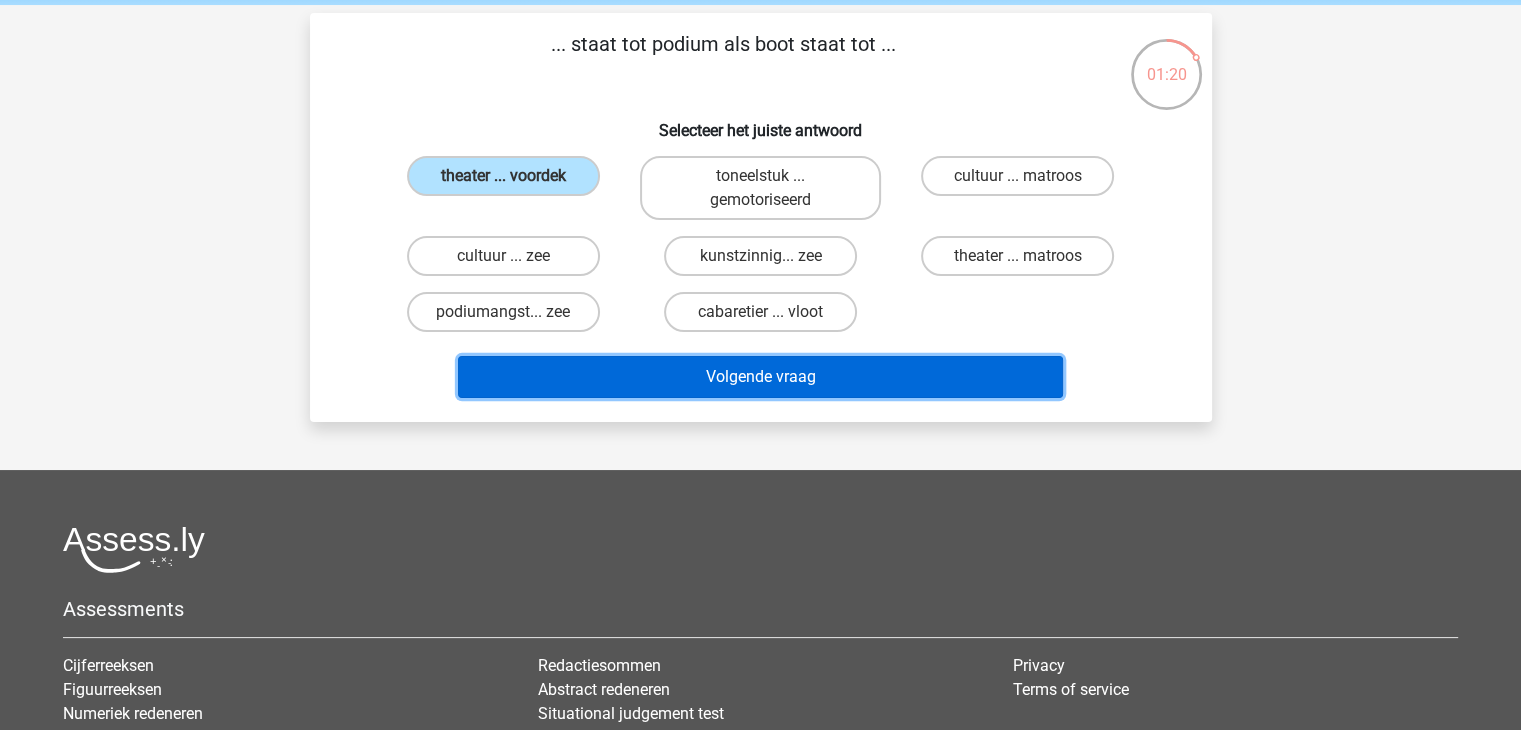 click on "Volgende vraag" at bounding box center (760, 377) 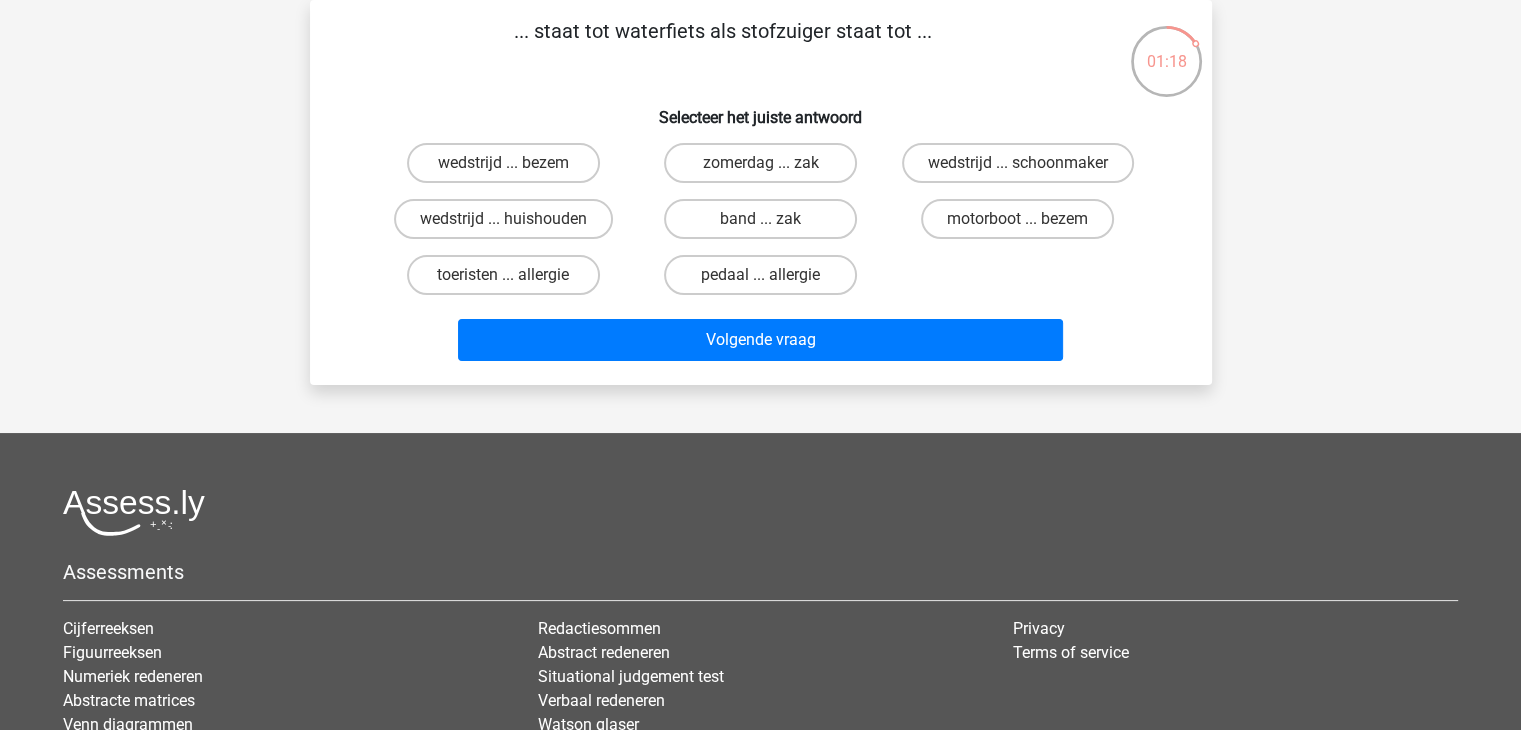 scroll, scrollTop: 44, scrollLeft: 0, axis: vertical 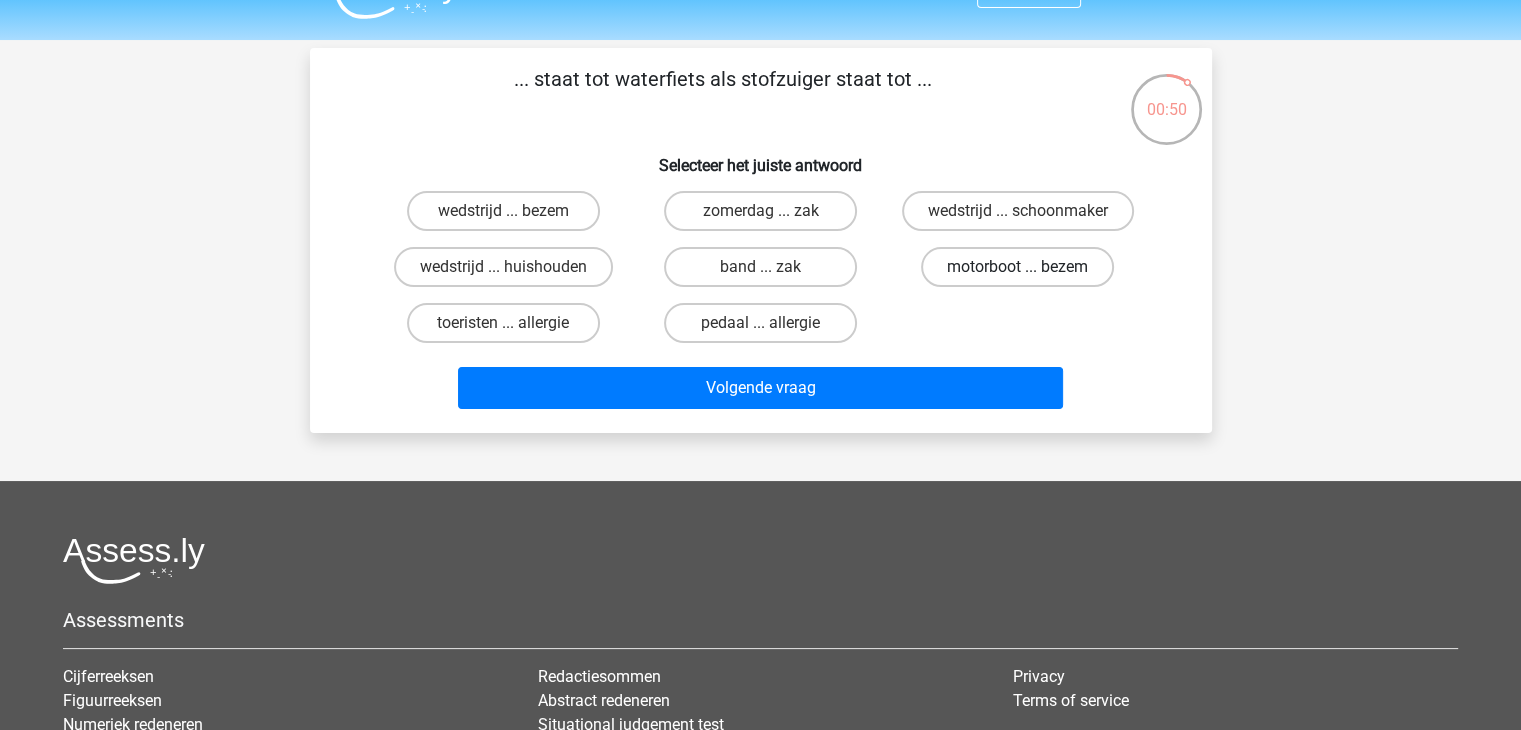 click on "motorboot ... bezem" at bounding box center (1017, 267) 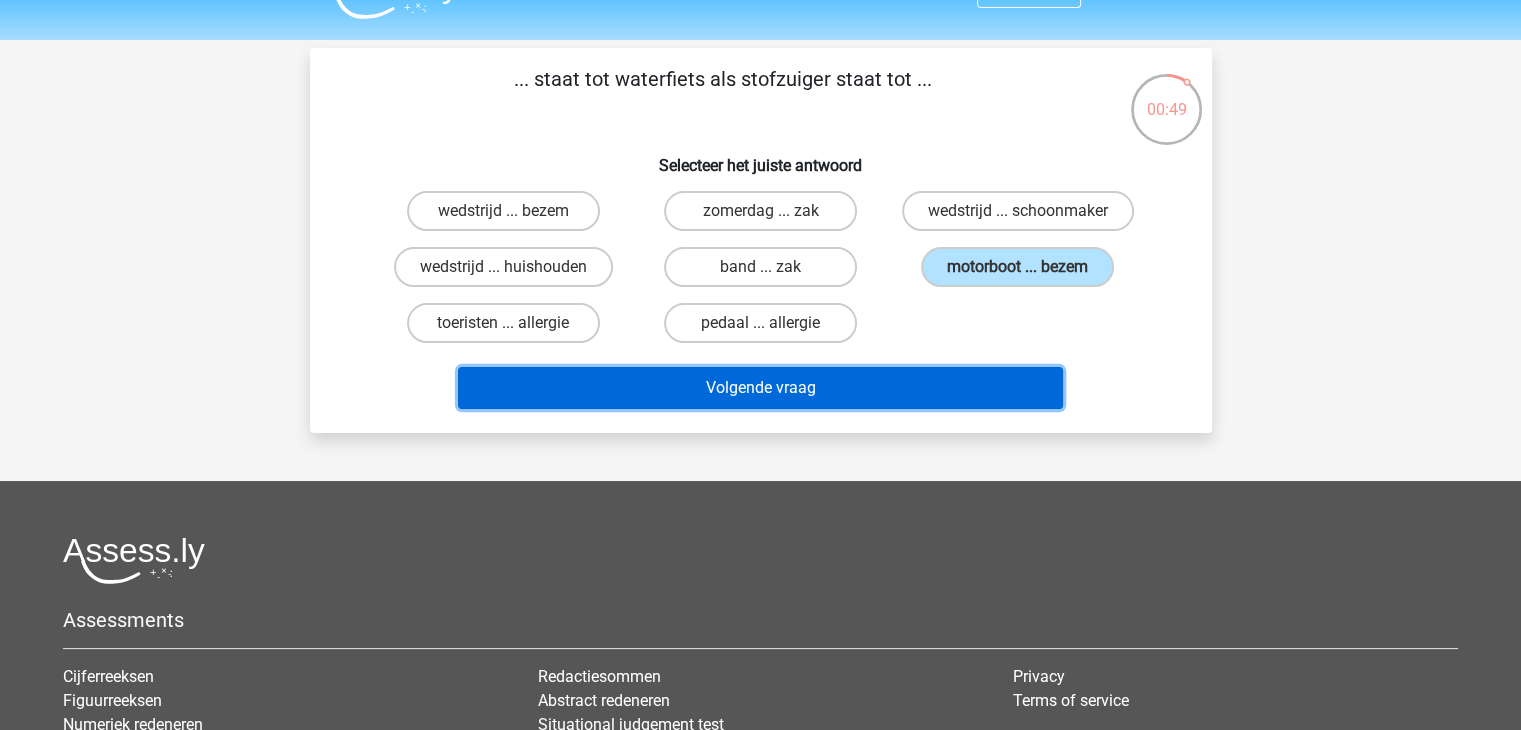 click on "Volgende vraag" at bounding box center [760, 388] 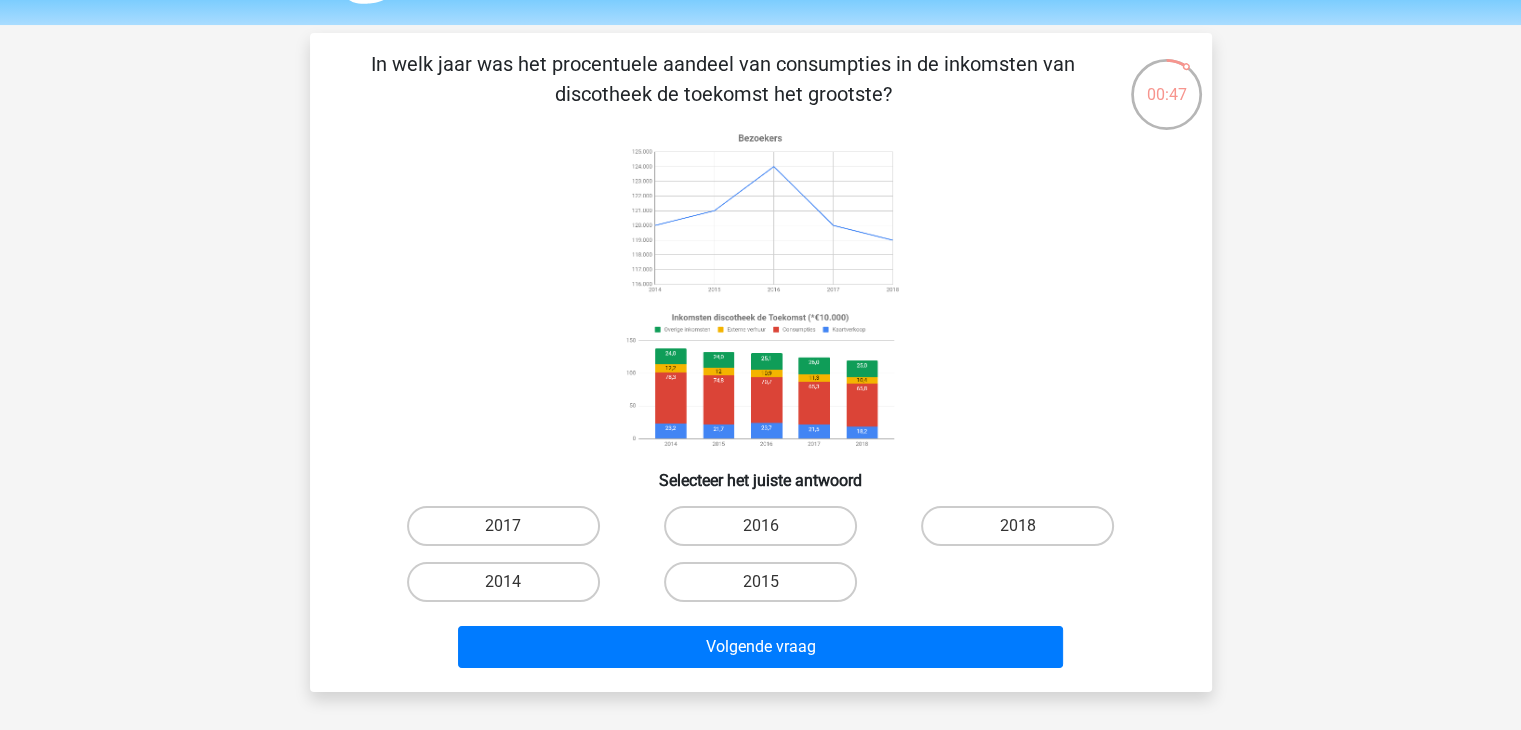 scroll, scrollTop: 58, scrollLeft: 0, axis: vertical 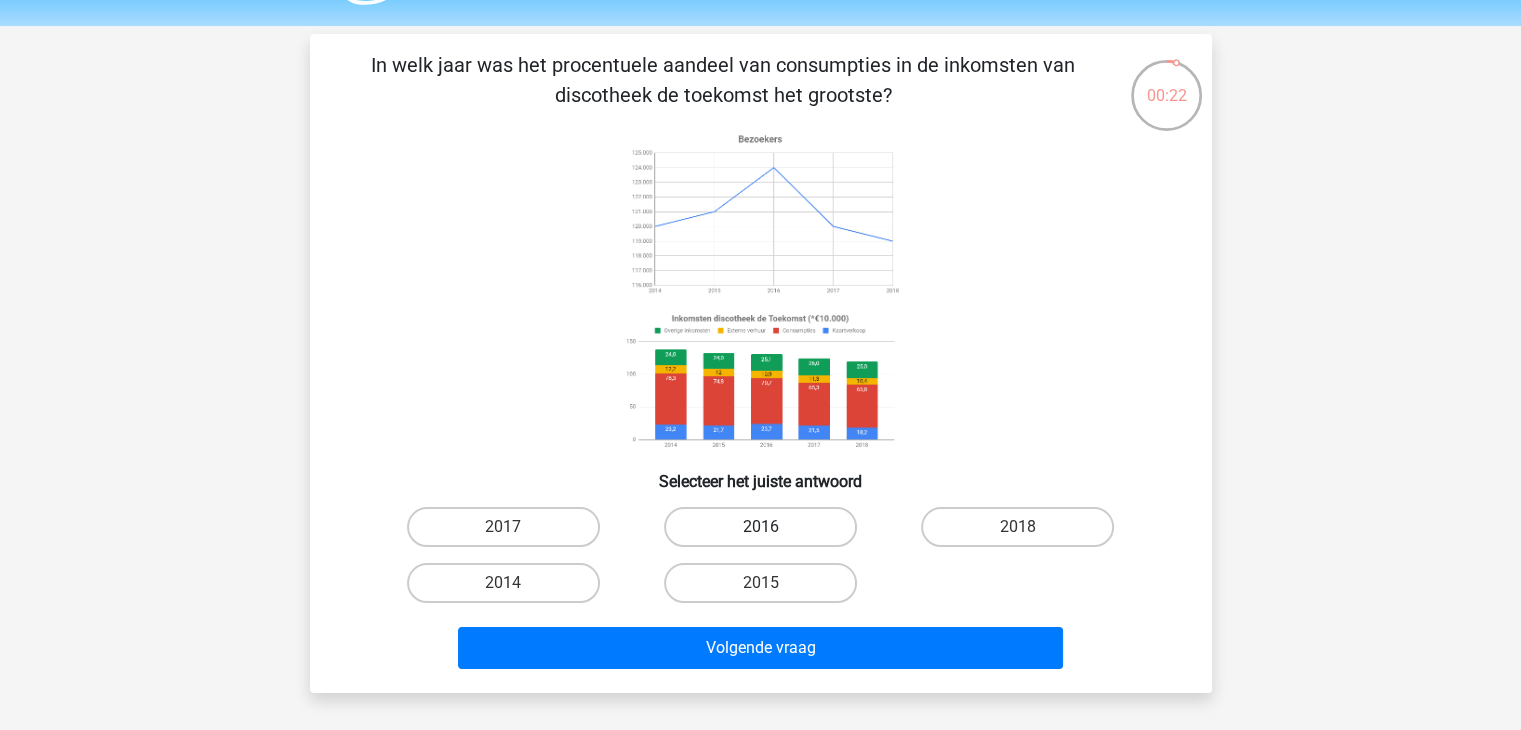 click on "2016" at bounding box center [760, 527] 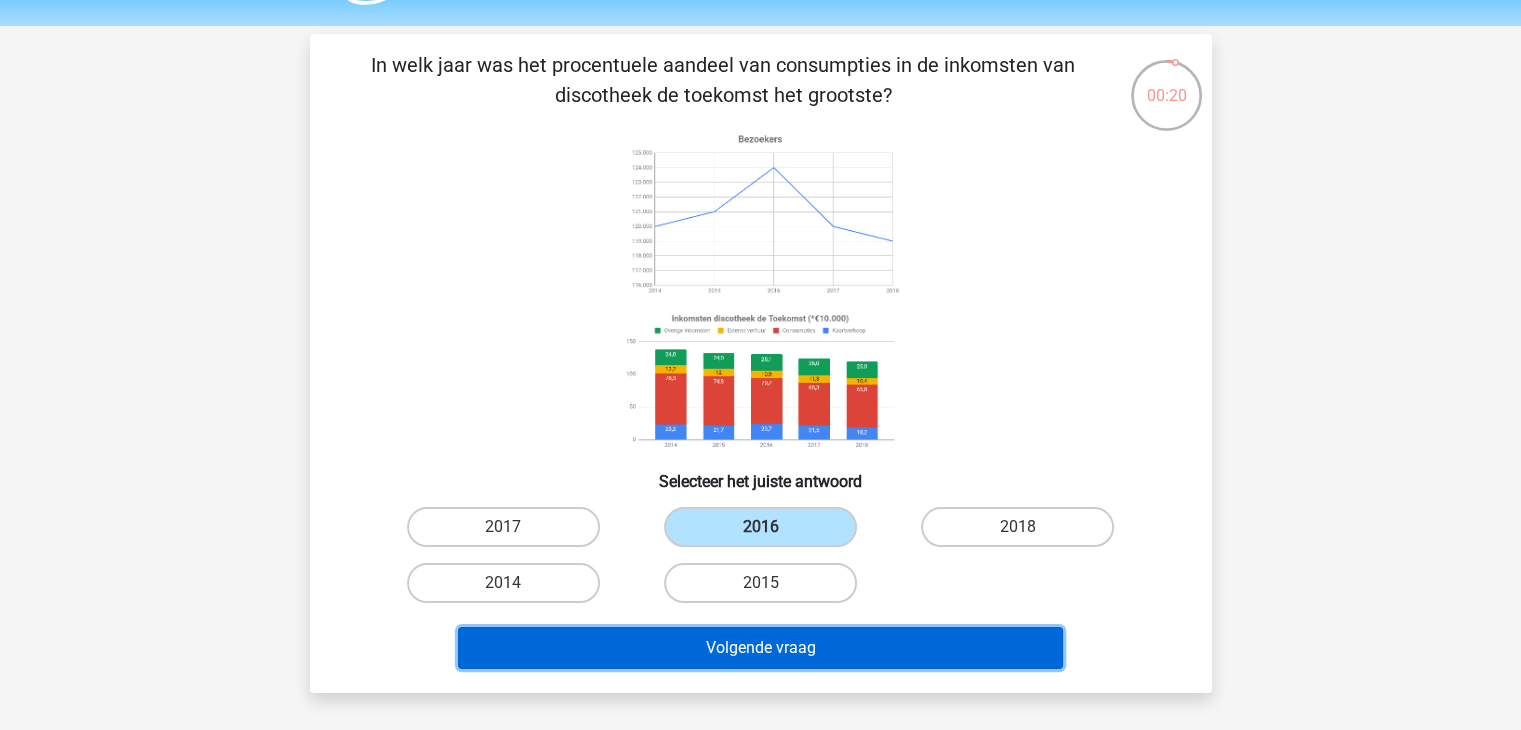 click on "Volgende vraag" at bounding box center (760, 648) 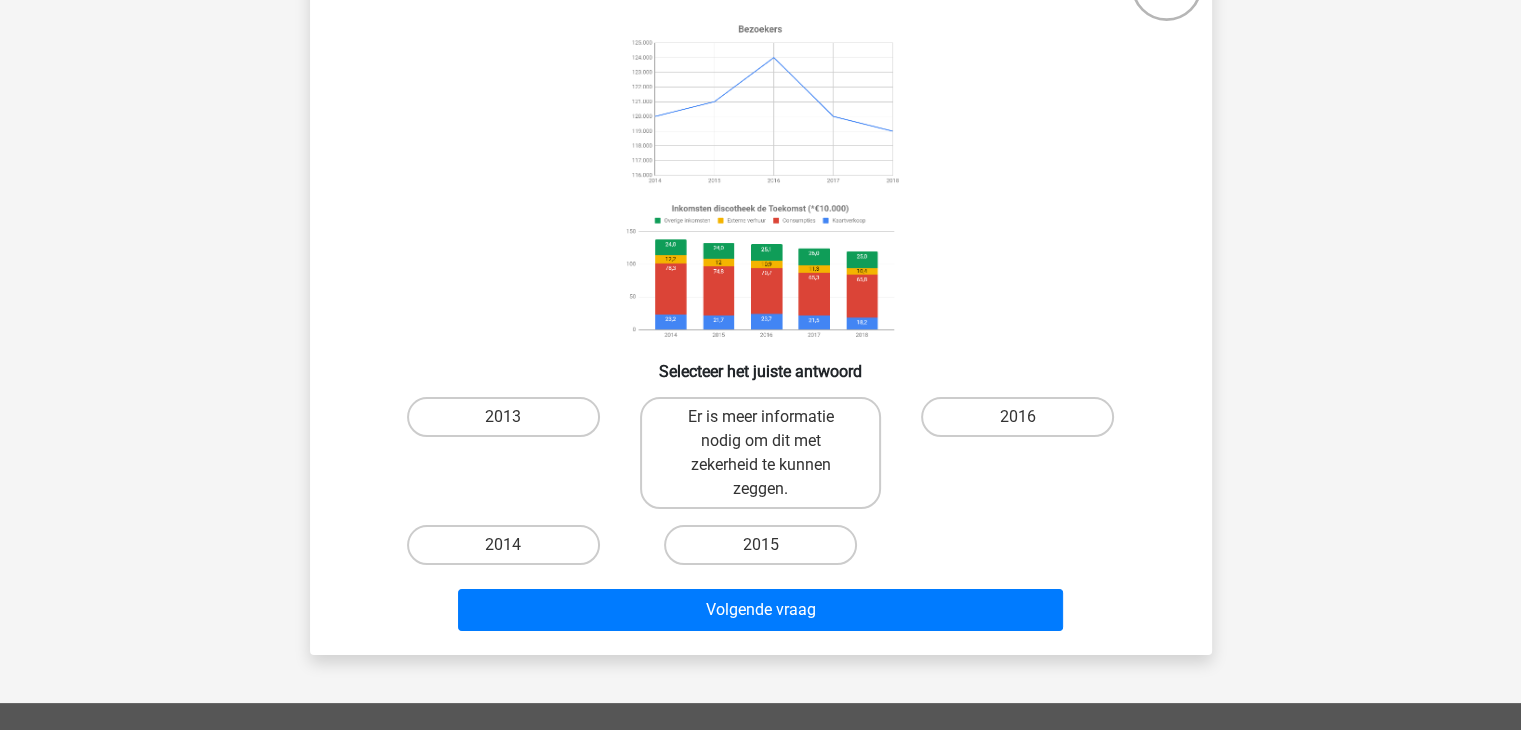 scroll, scrollTop: 169, scrollLeft: 0, axis: vertical 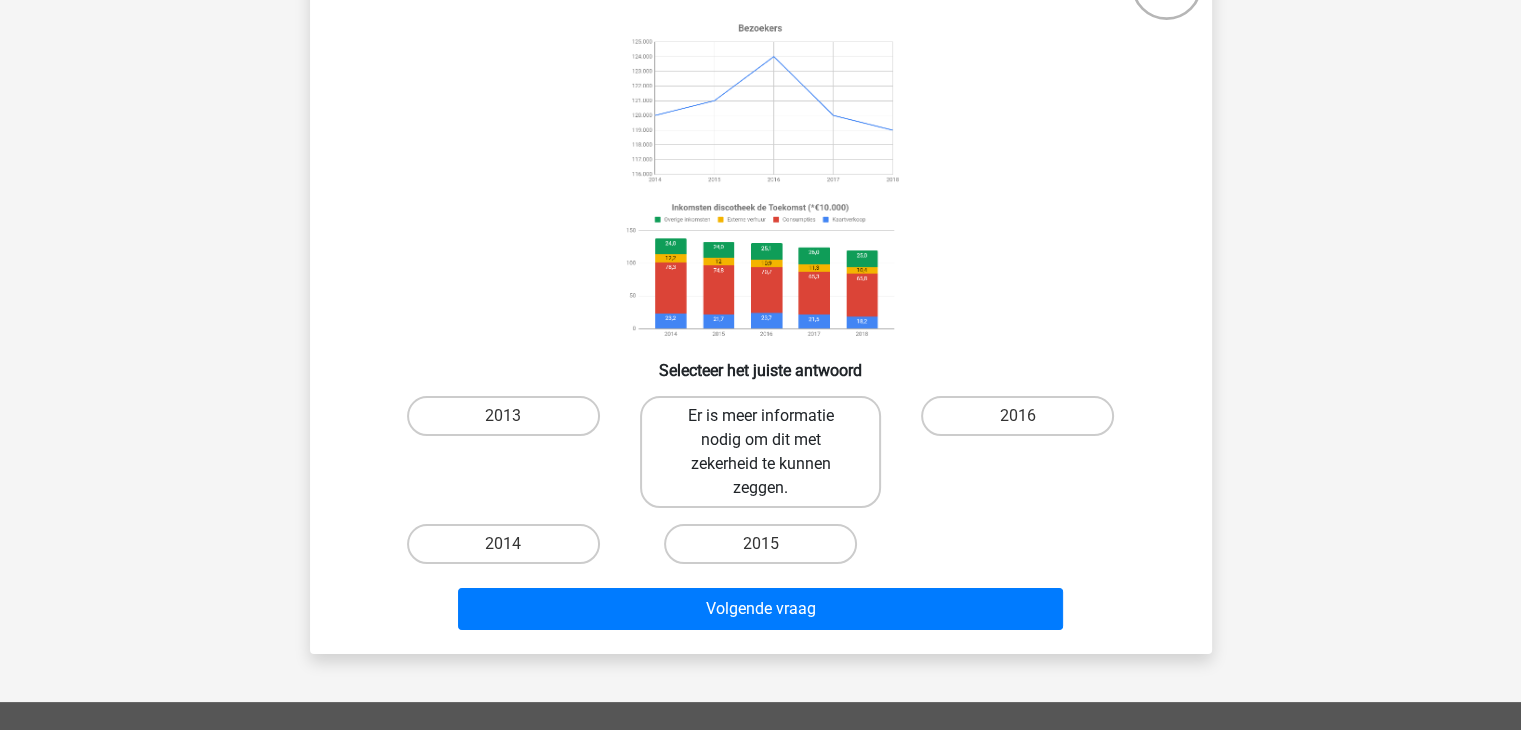 click on "Er is meer informatie nodig om dit met zekerheid te kunnen zeggen." at bounding box center (760, 452) 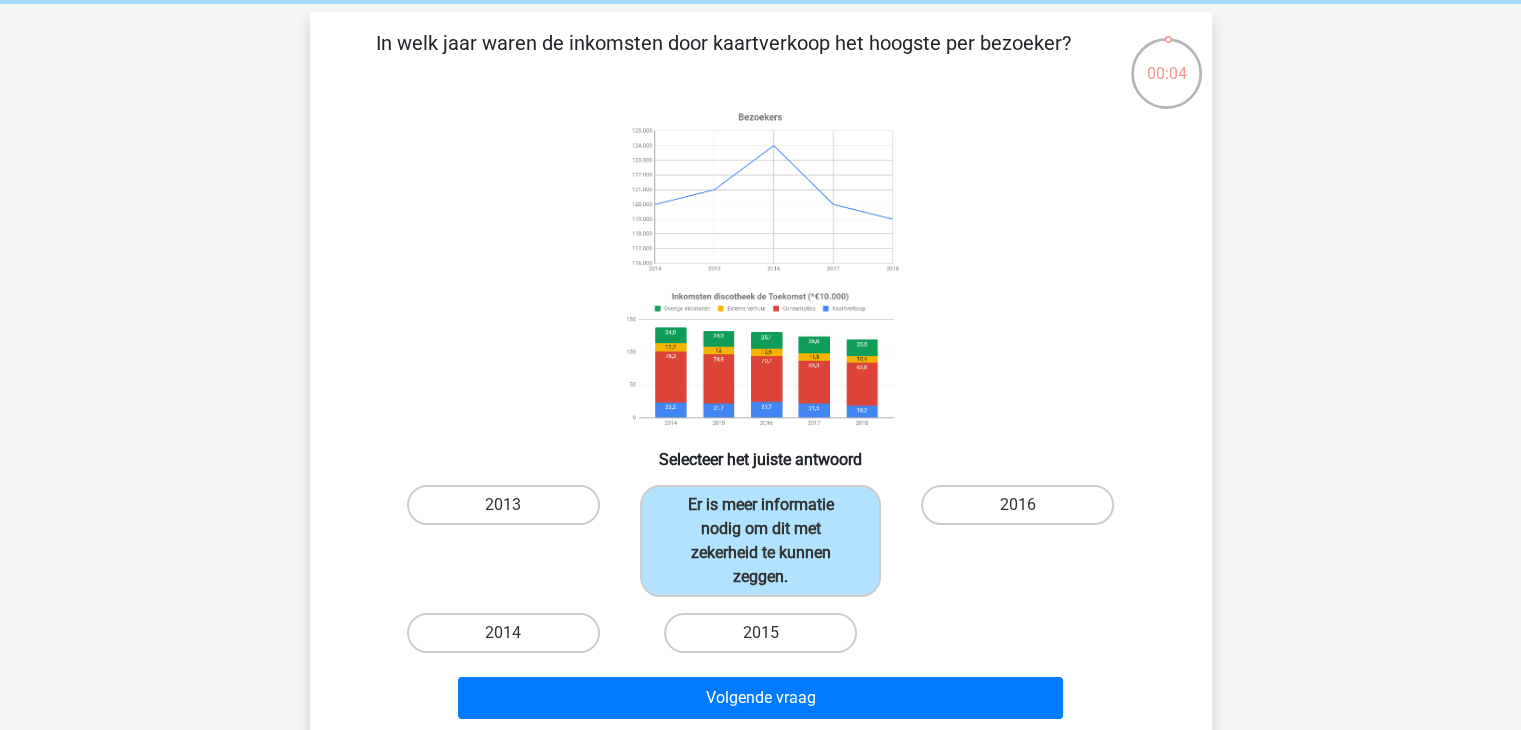 scroll, scrollTop: 115, scrollLeft: 0, axis: vertical 